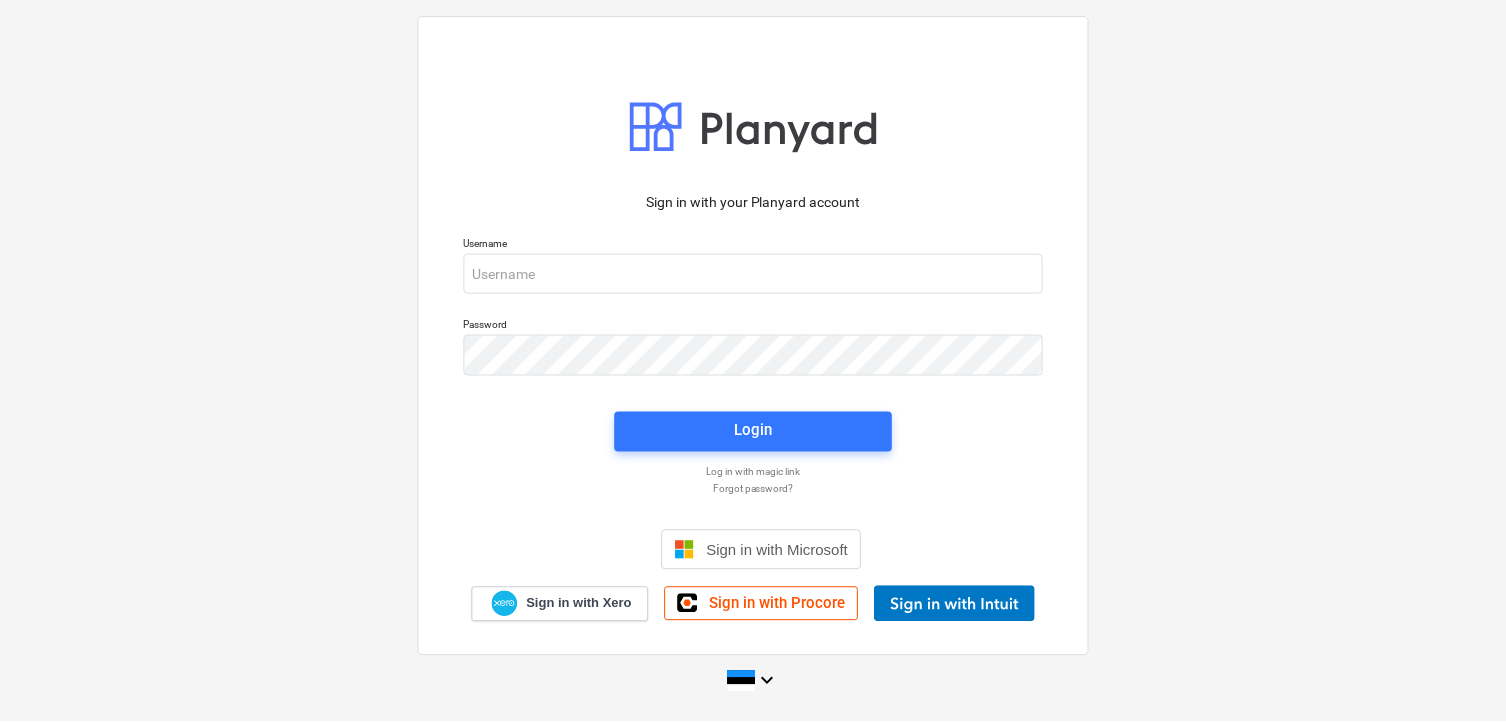 scroll, scrollTop: 0, scrollLeft: 0, axis: both 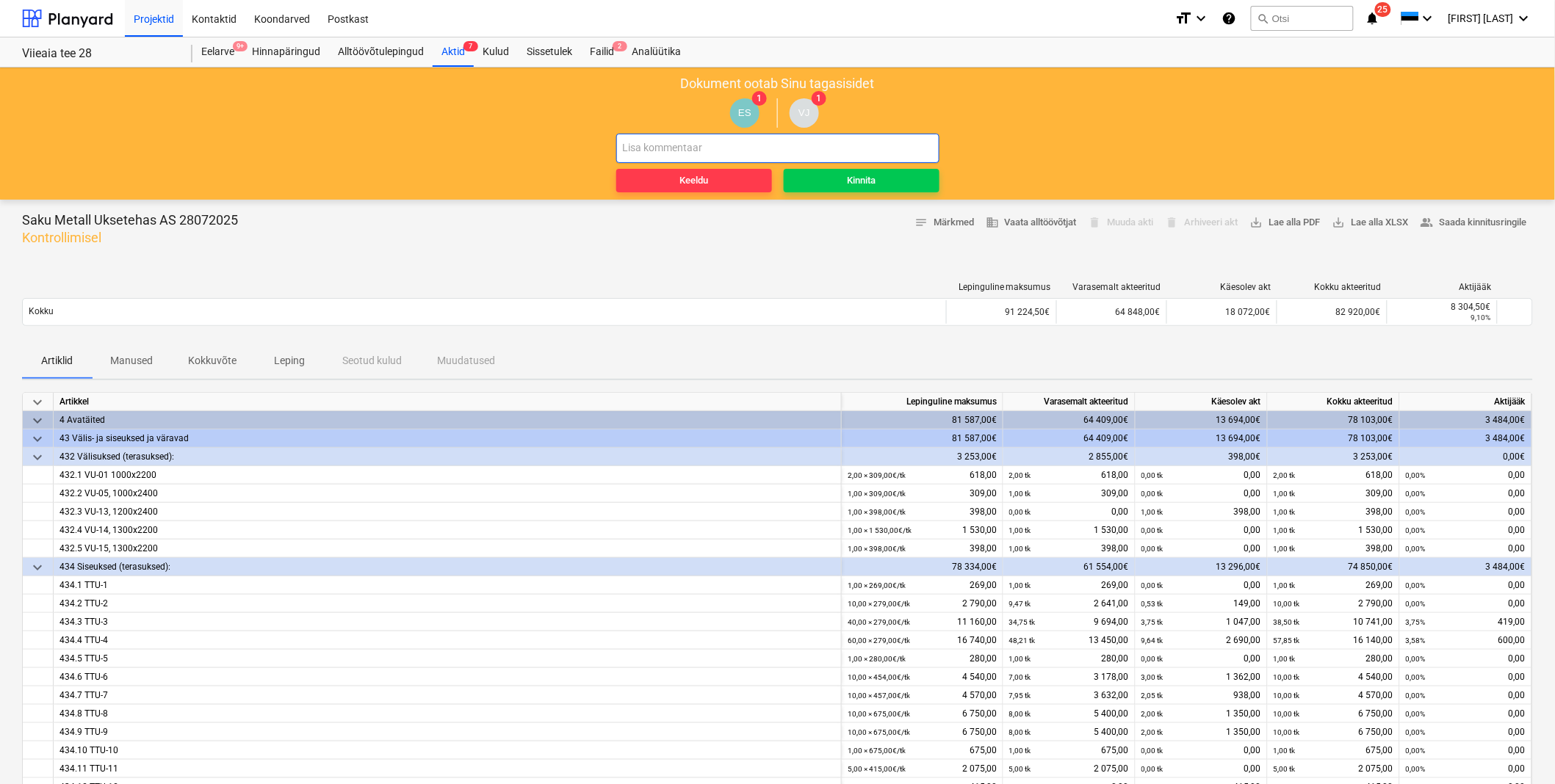 click at bounding box center [778, 148] 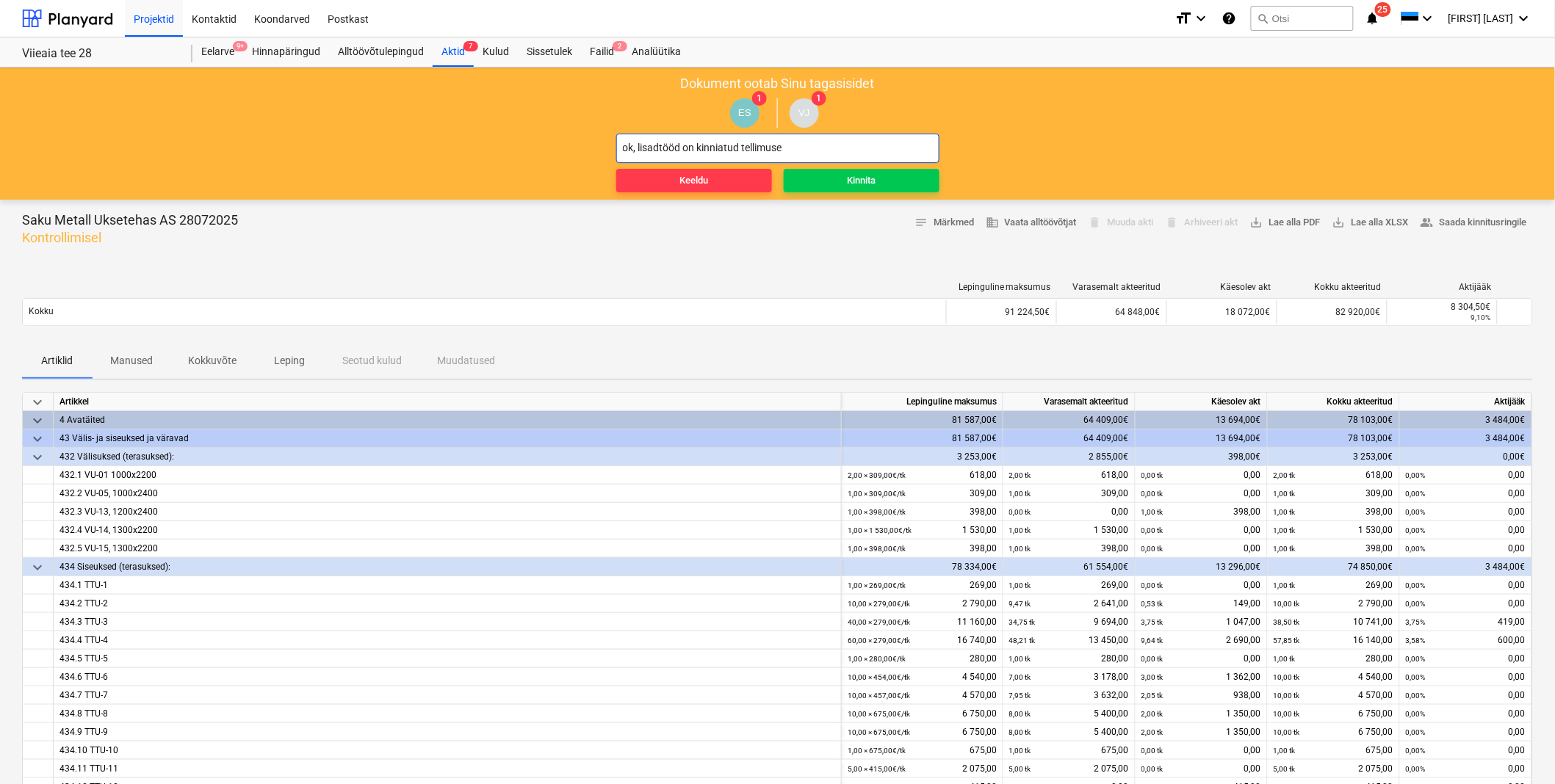 click on "ok, lisadtööd on kinniatud tellimuse" at bounding box center [778, 148] 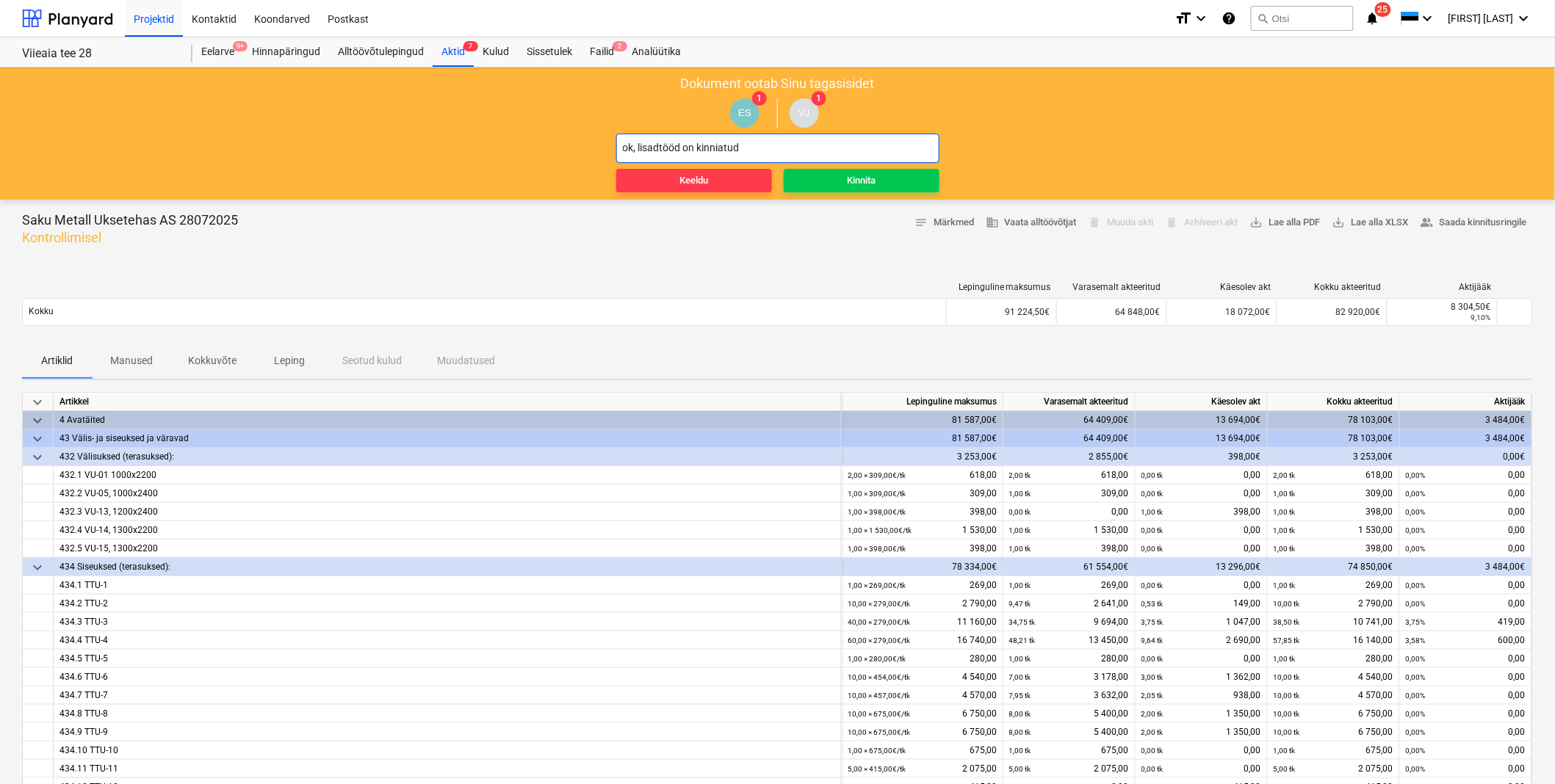 paste on "Tellimuse kinnitus 243589-37" 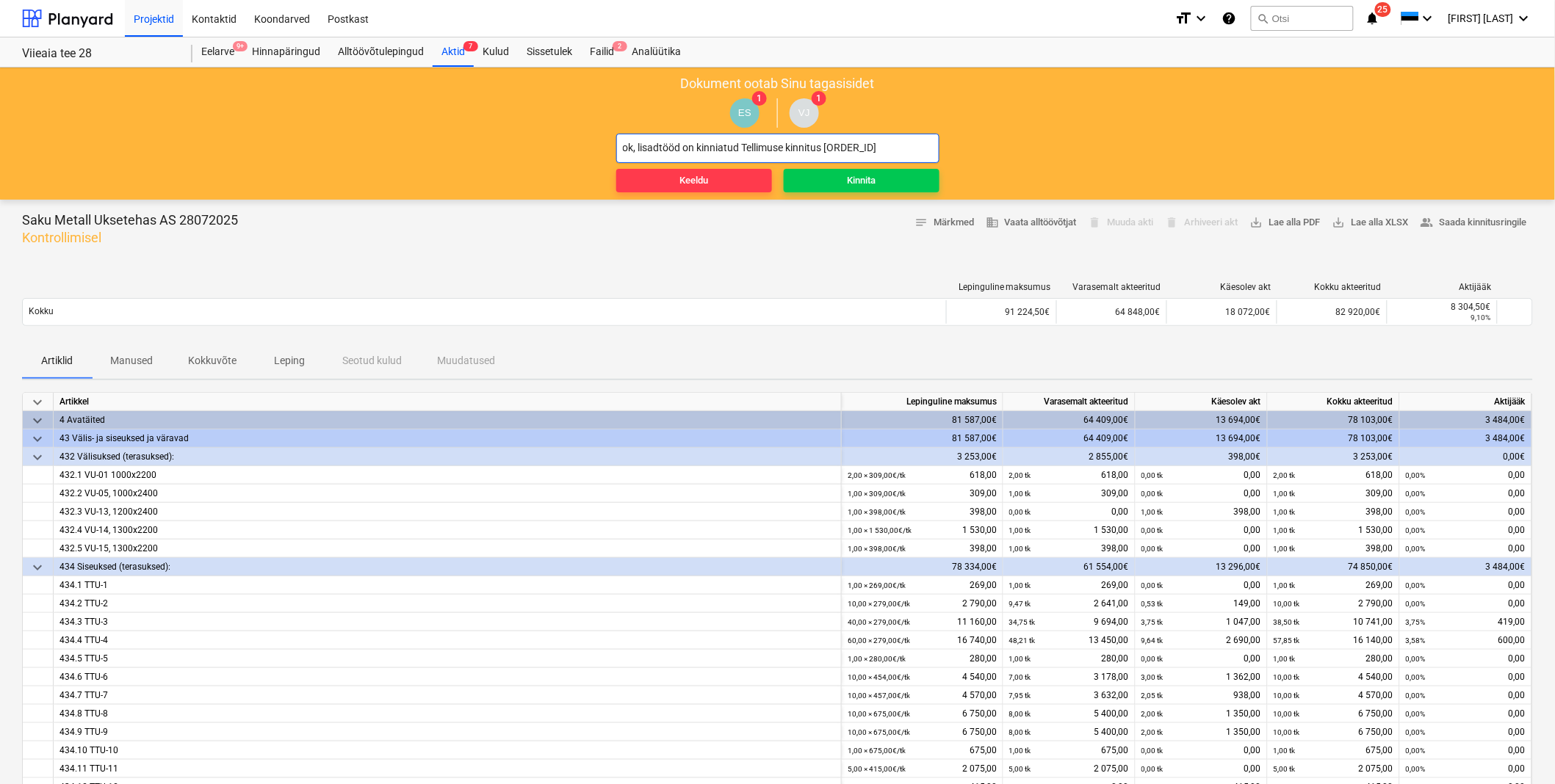 click on "ok, lisadtööd on kinniatud Tellimuse kinnitus 243589-37" at bounding box center [778, 148] 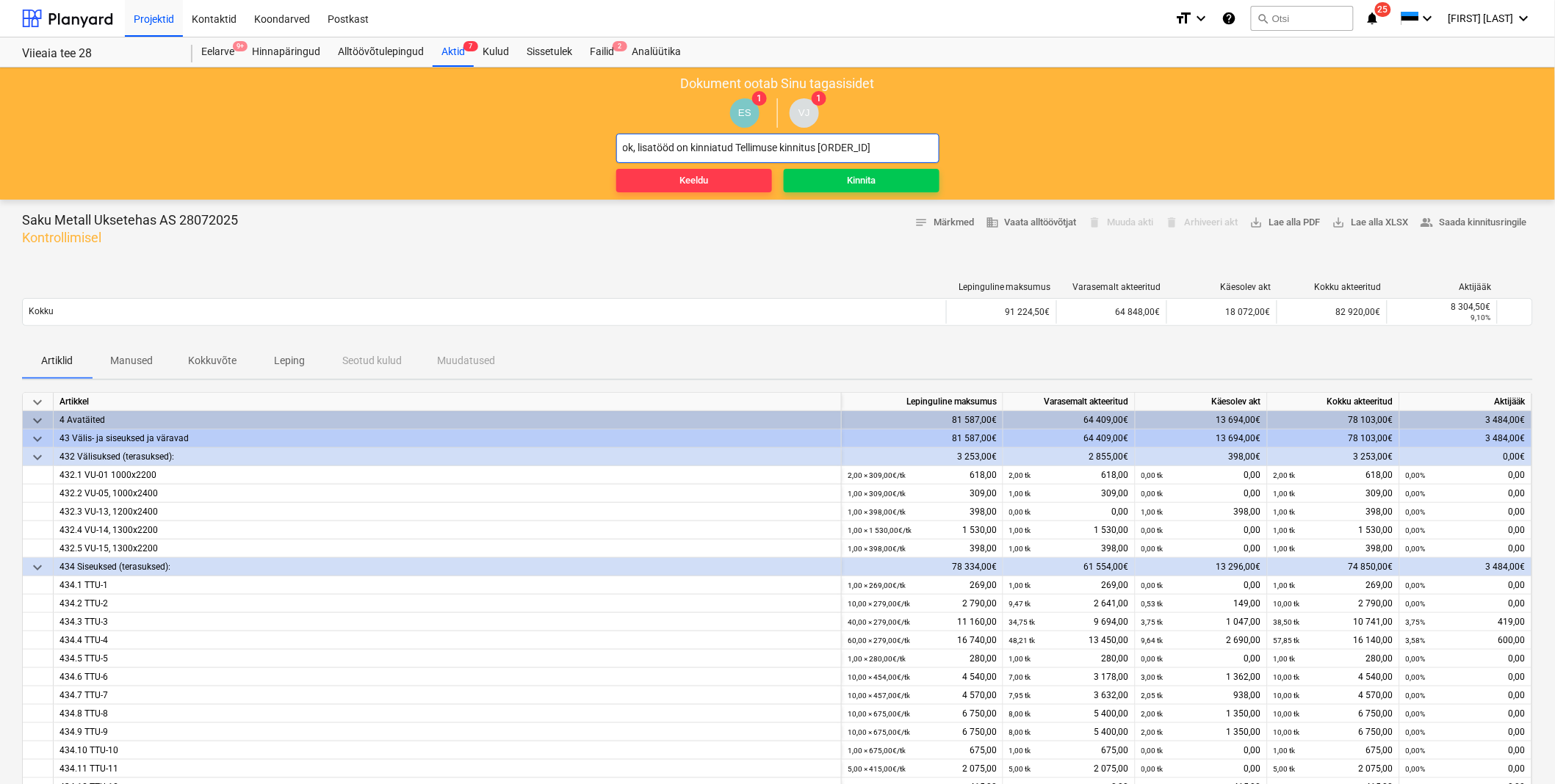 click on "ok, lisatööd on kinniatud Tellimuse kinnitus 243589-37" at bounding box center (778, 148) 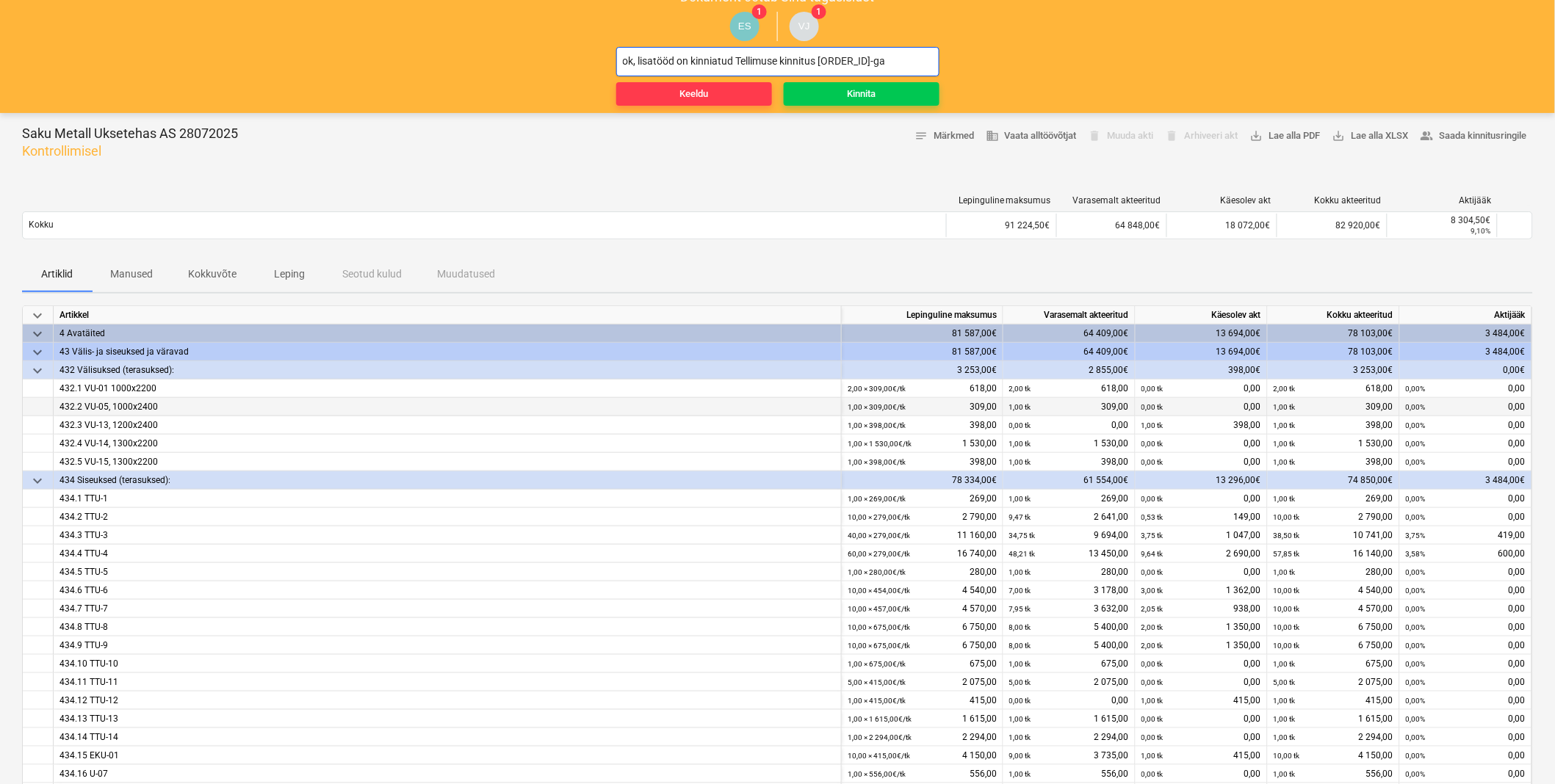 scroll, scrollTop: 0, scrollLeft: 0, axis: both 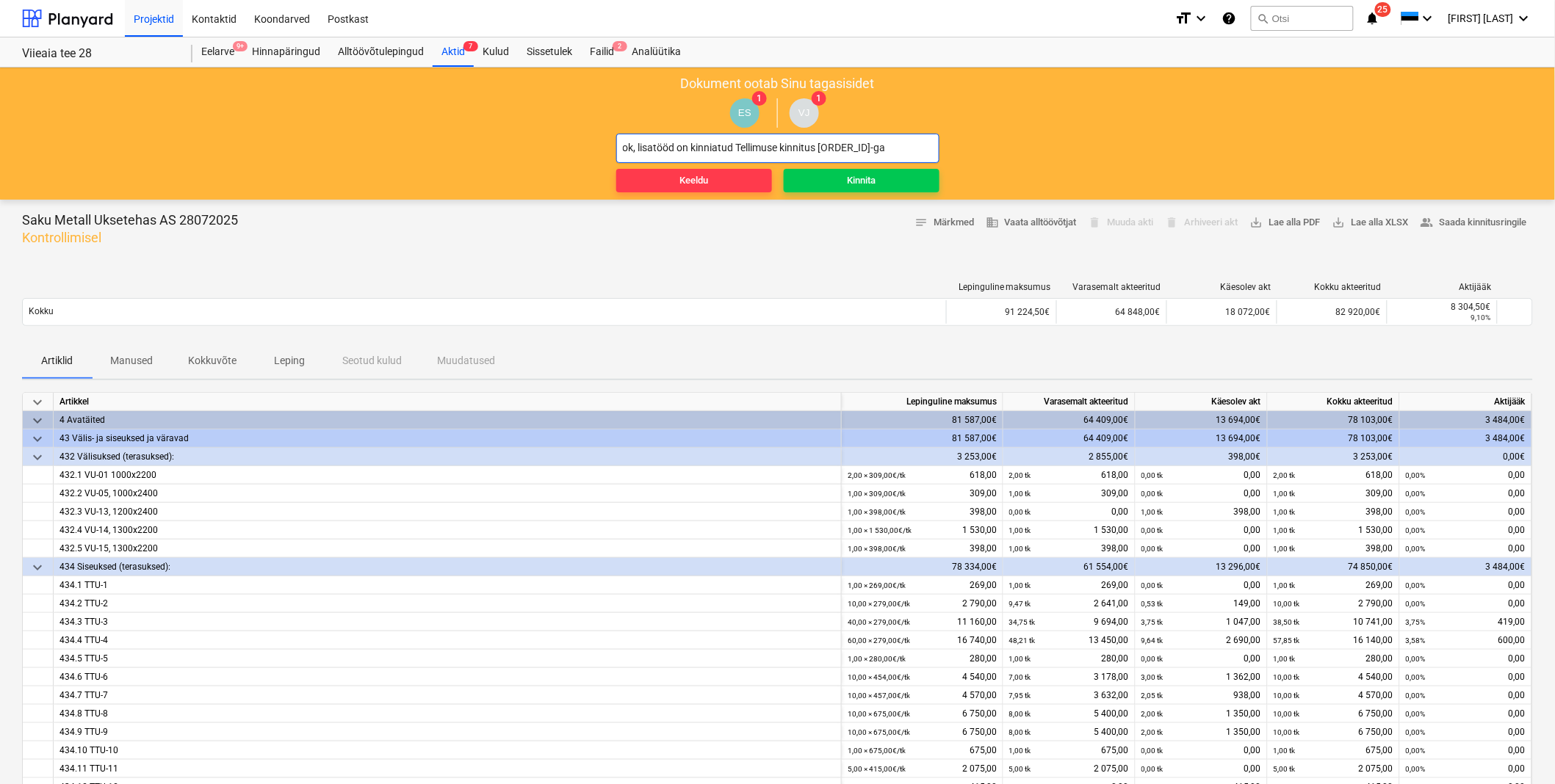 click on "ok, lisatööd on kinniatud Tellimuse kinnitus 243589-37-ga" at bounding box center [778, 148] 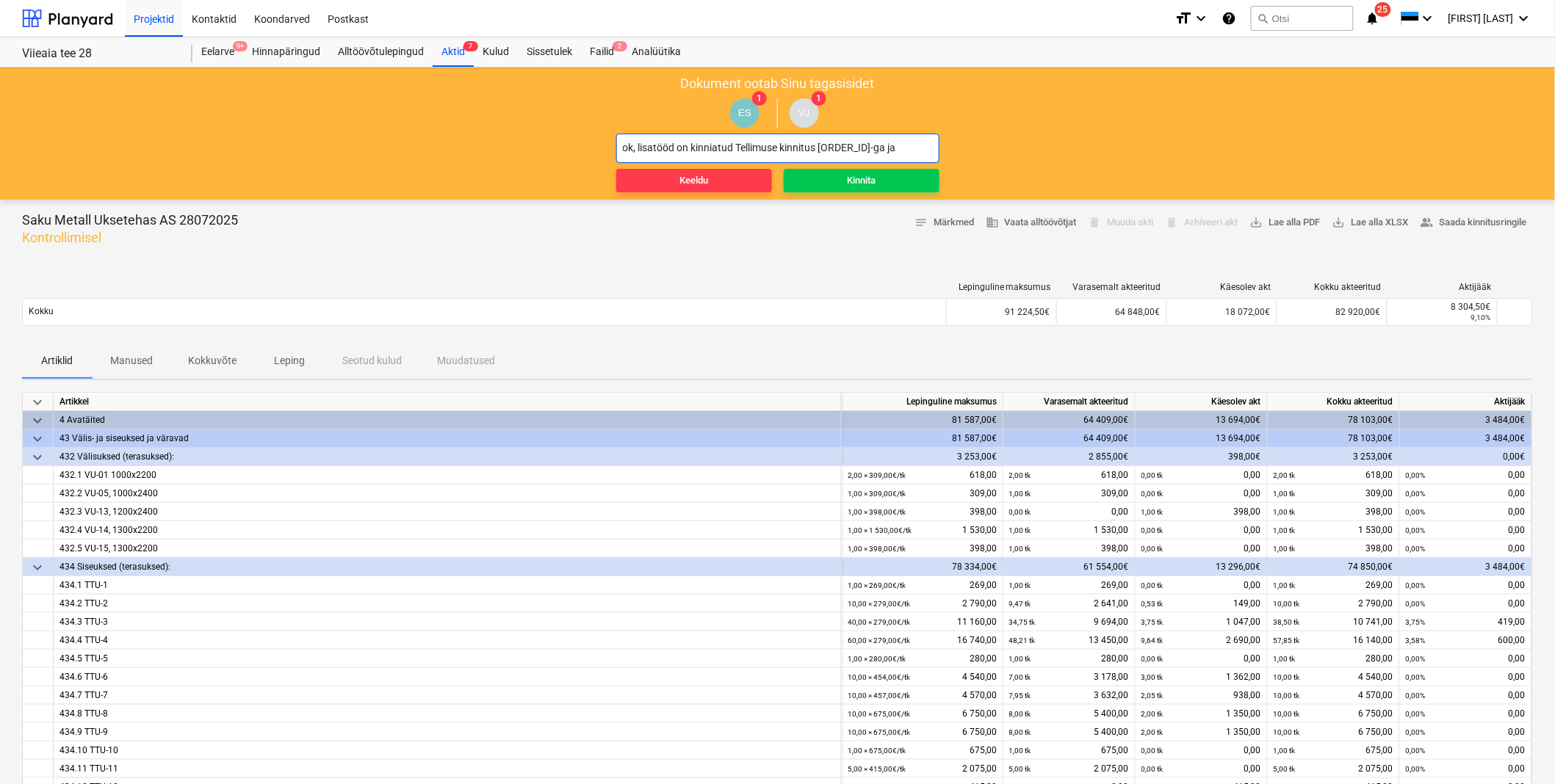 paste on "Tellimus 243589-38" 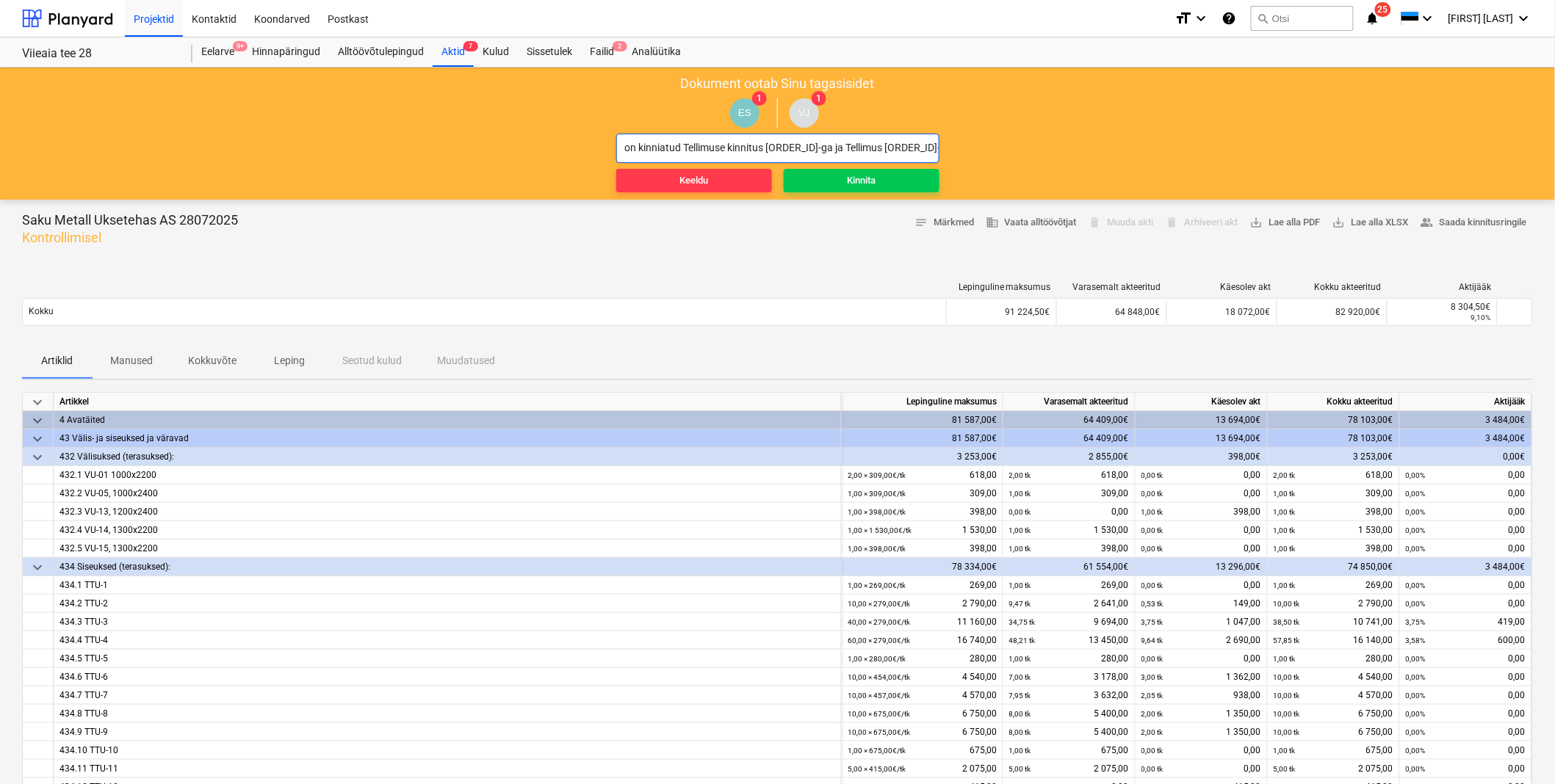 scroll, scrollTop: 0, scrollLeft: 62, axis: horizontal 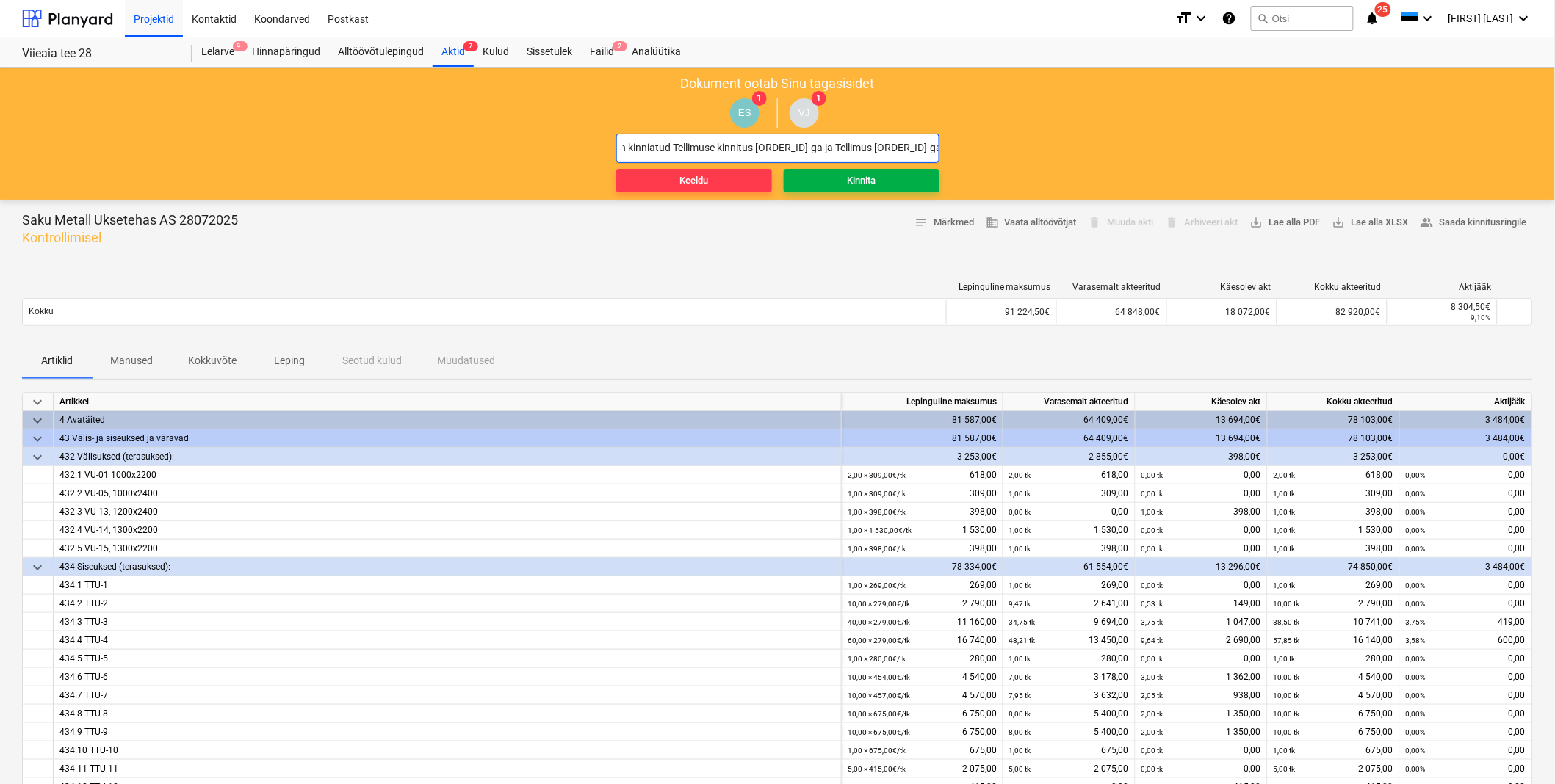 type on "ok, lisatööd on kinniatud Tellimuse kinnitus 243589-37-ga ja Tellimus 243589-38-ga" 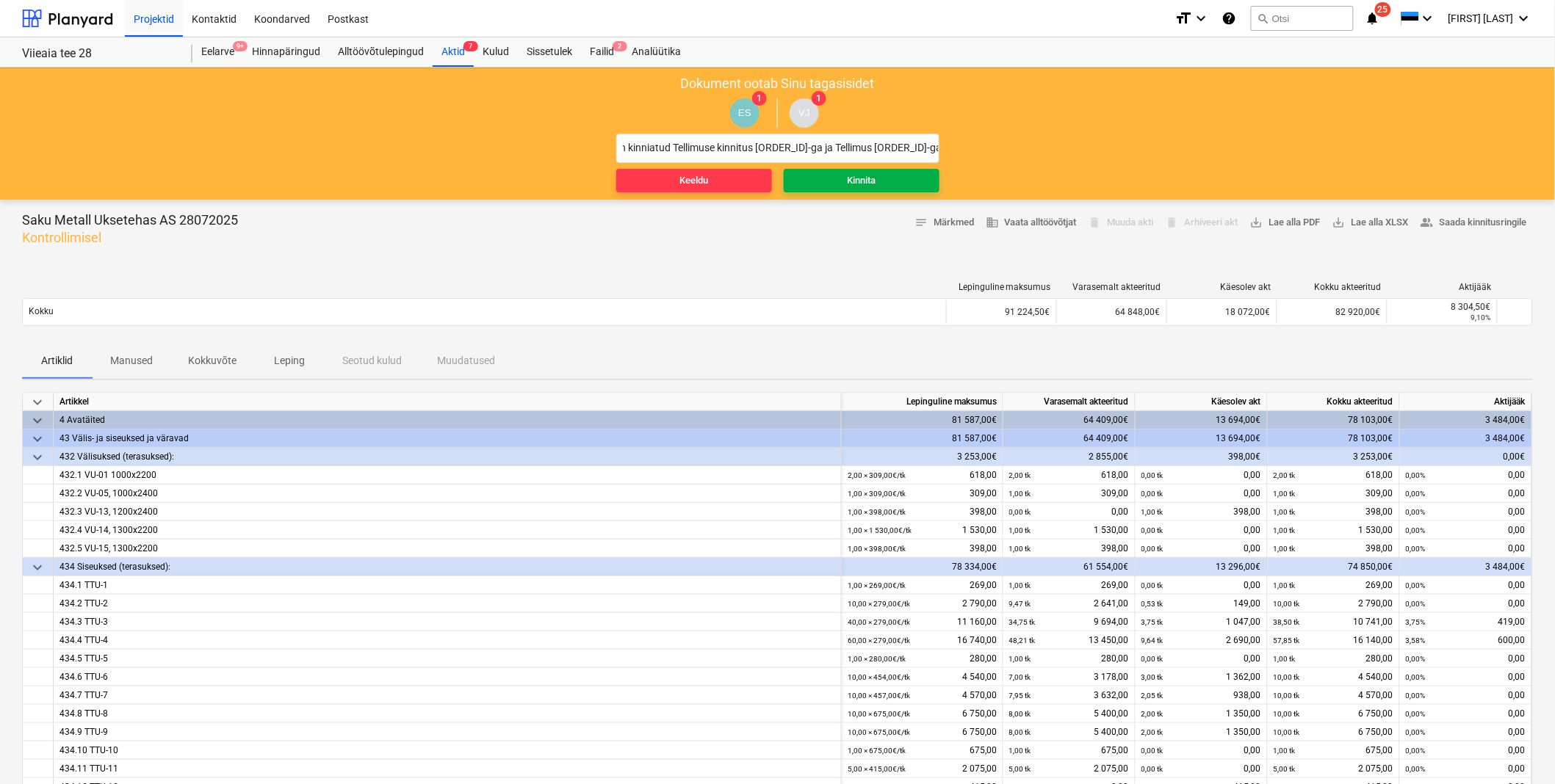click on "Kinnita" at bounding box center (862, 181) 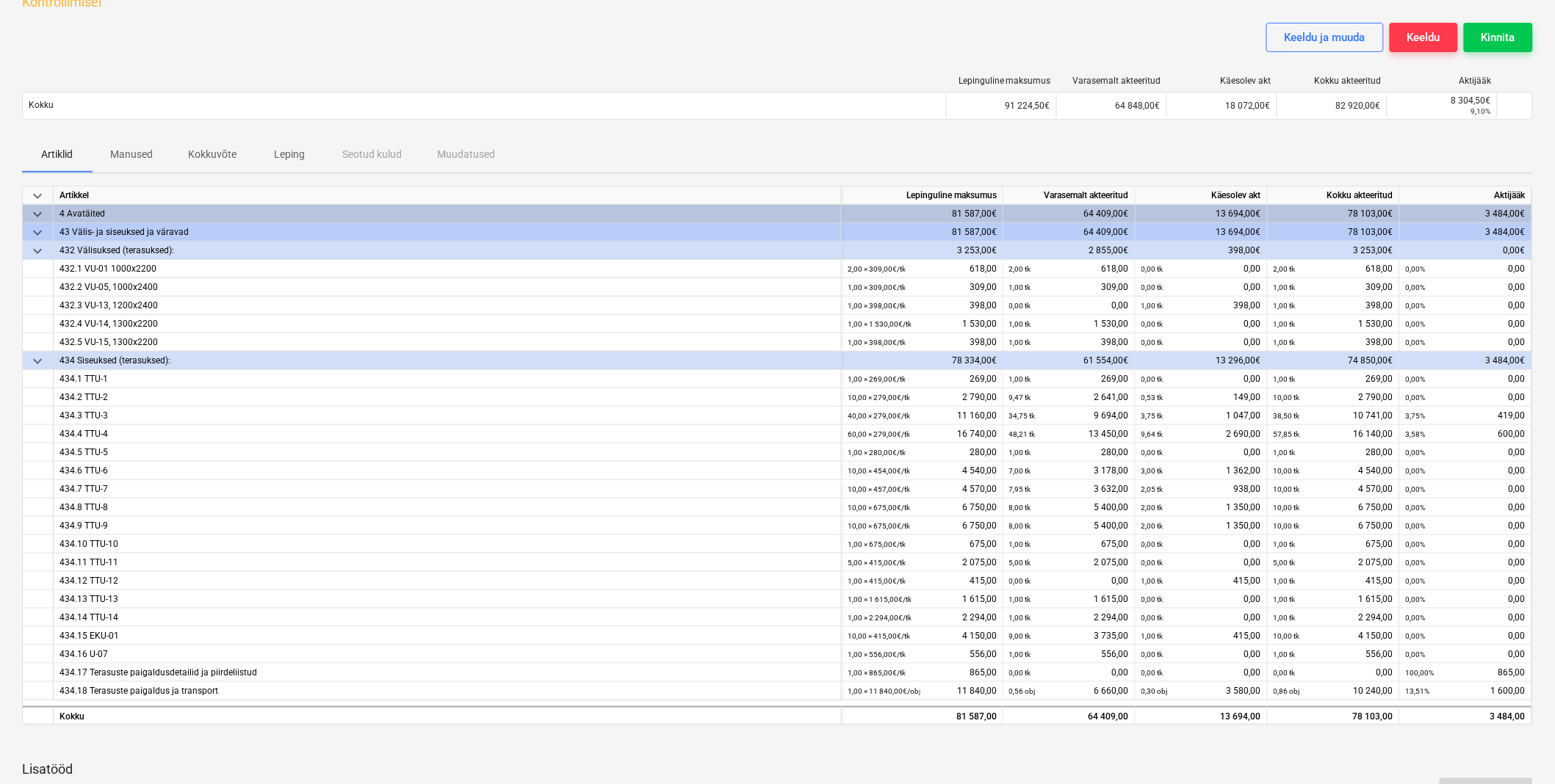 scroll, scrollTop: 0, scrollLeft: 0, axis: both 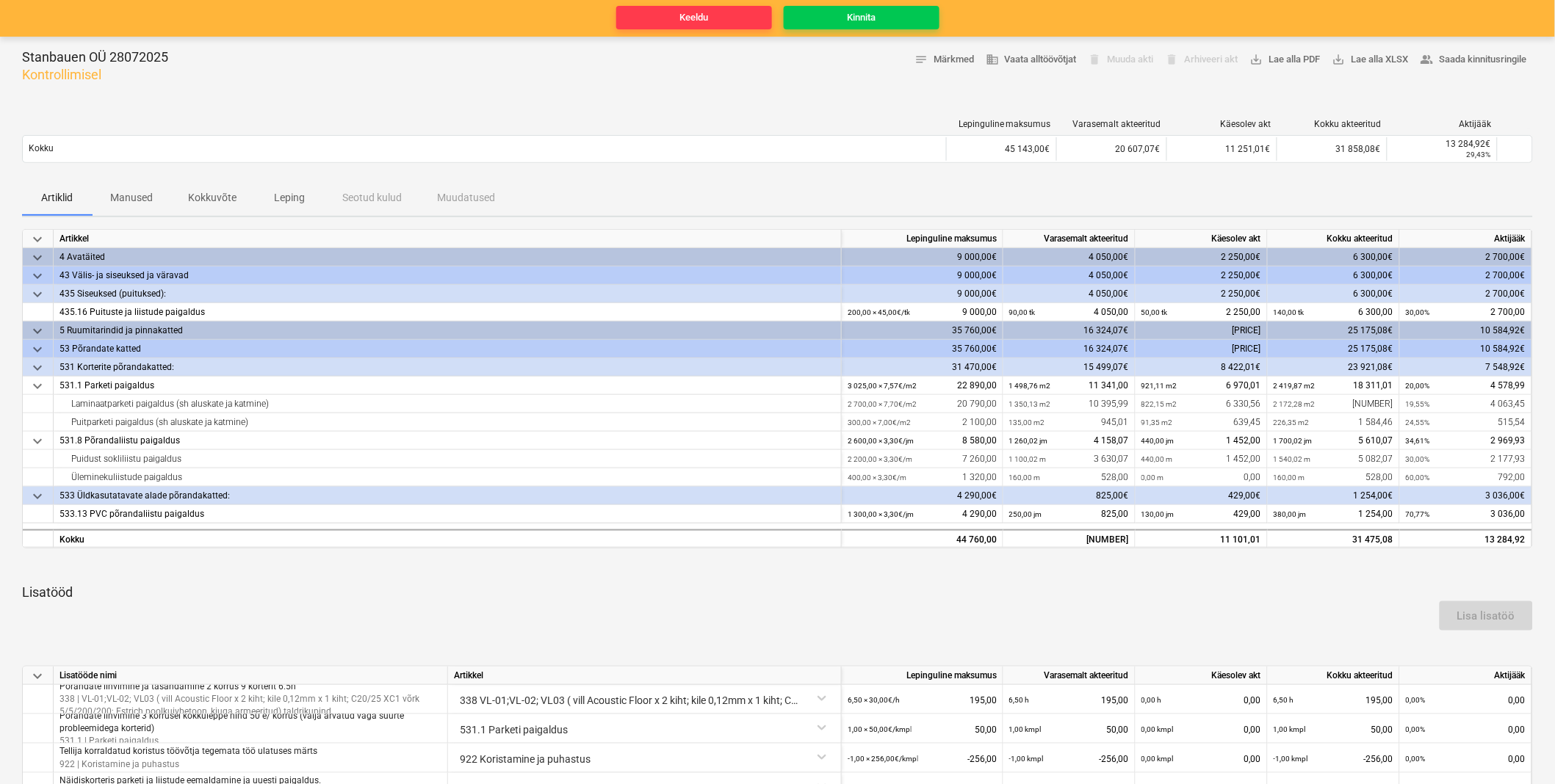 click on "53 Põrandate katted" at bounding box center [447, 349] 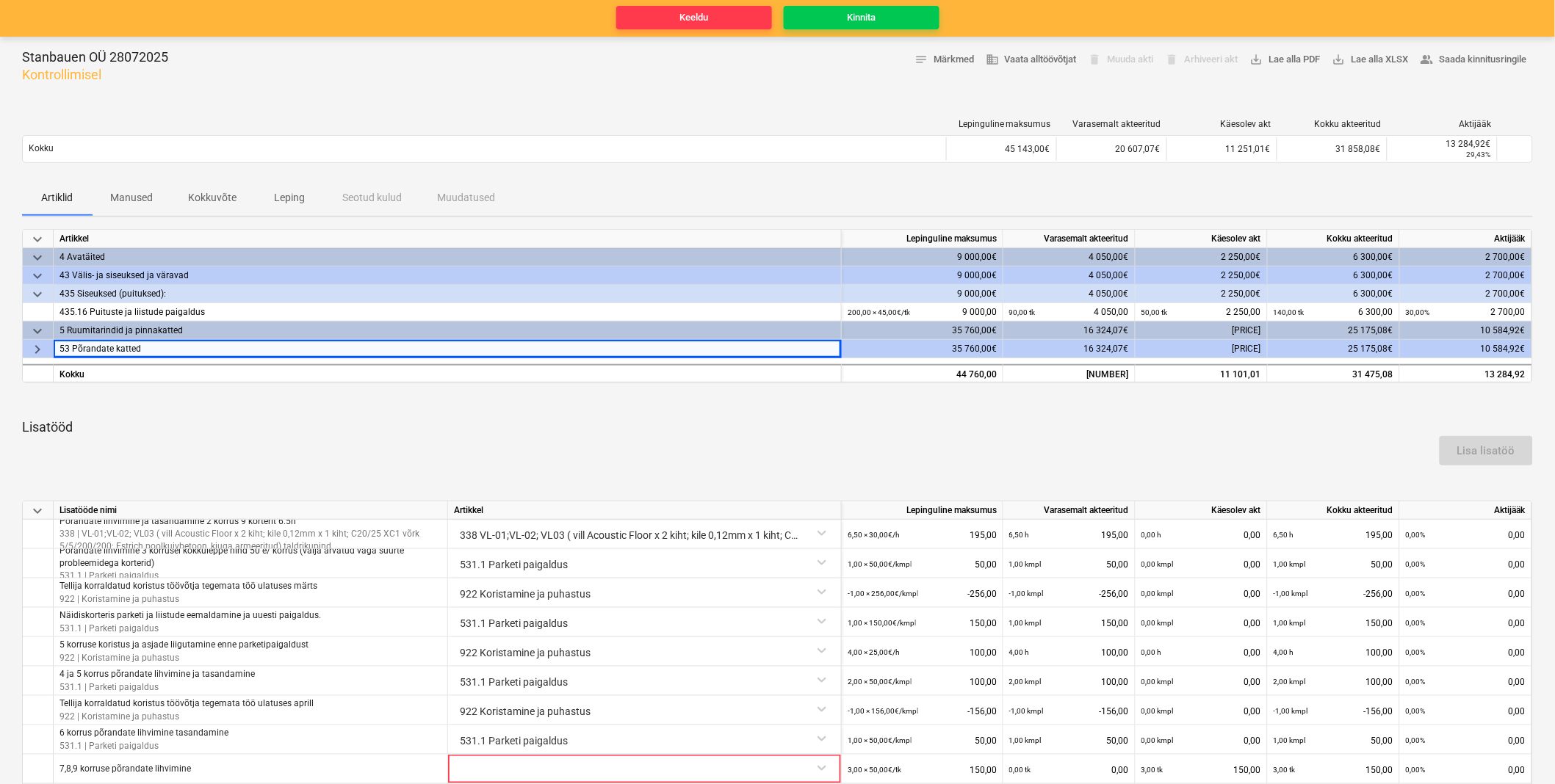 click on "keyboard_arrow_right" at bounding box center [37, 349] 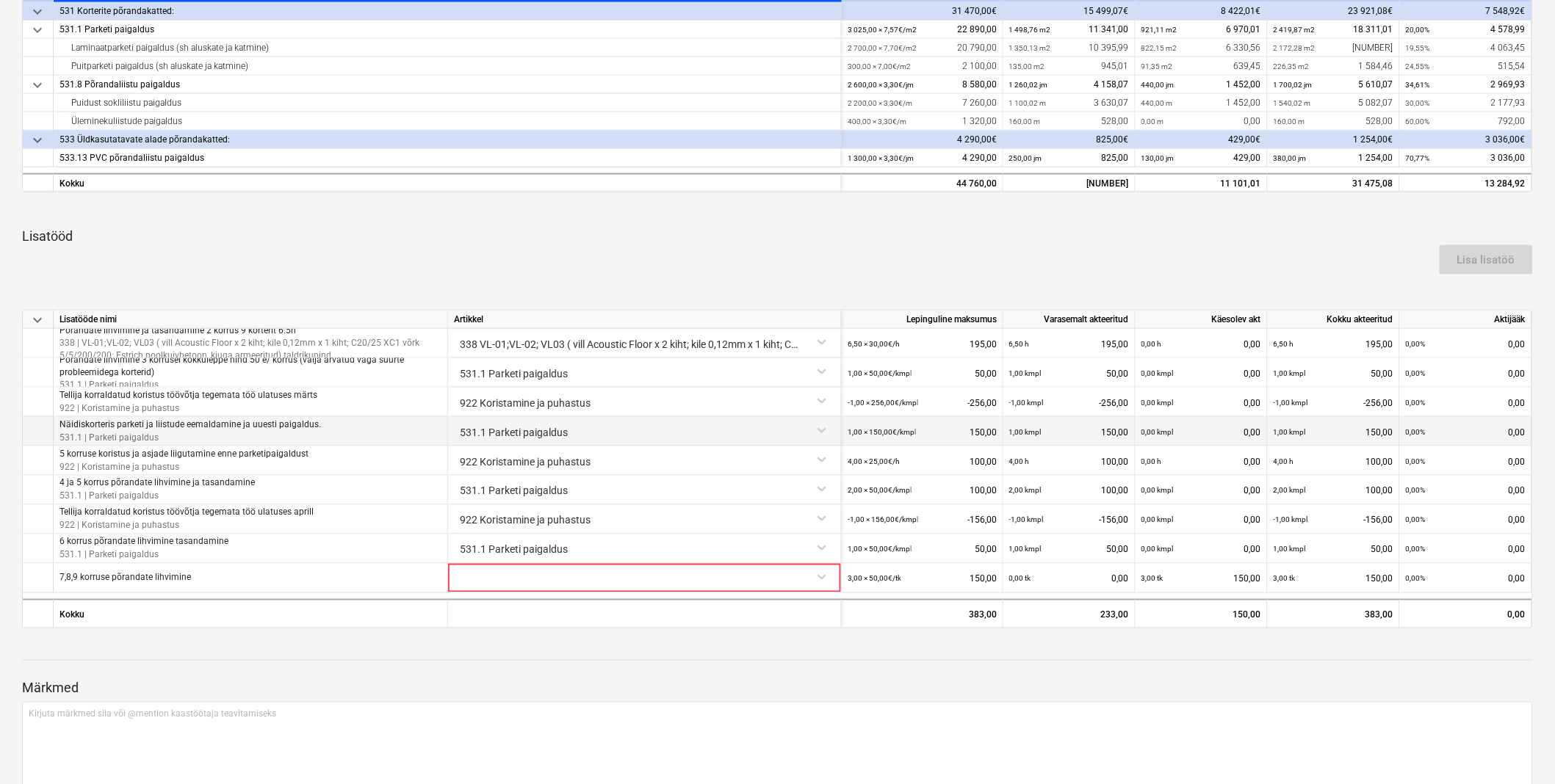 scroll, scrollTop: 581, scrollLeft: 0, axis: vertical 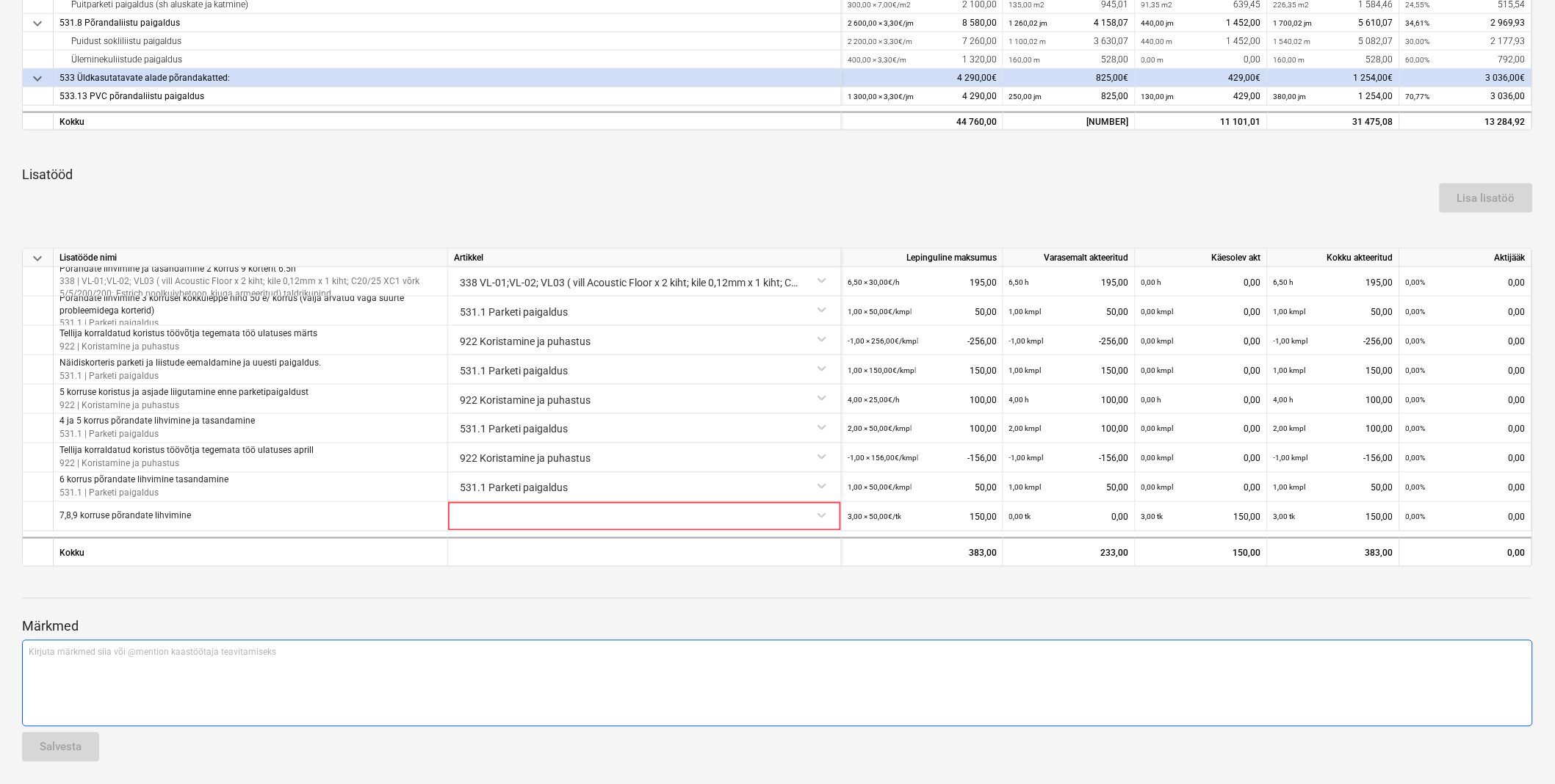 click on "Kirjuta märkmed siia või @mention kaastöötaja teavitamiseks ﻿" at bounding box center [777, 653] 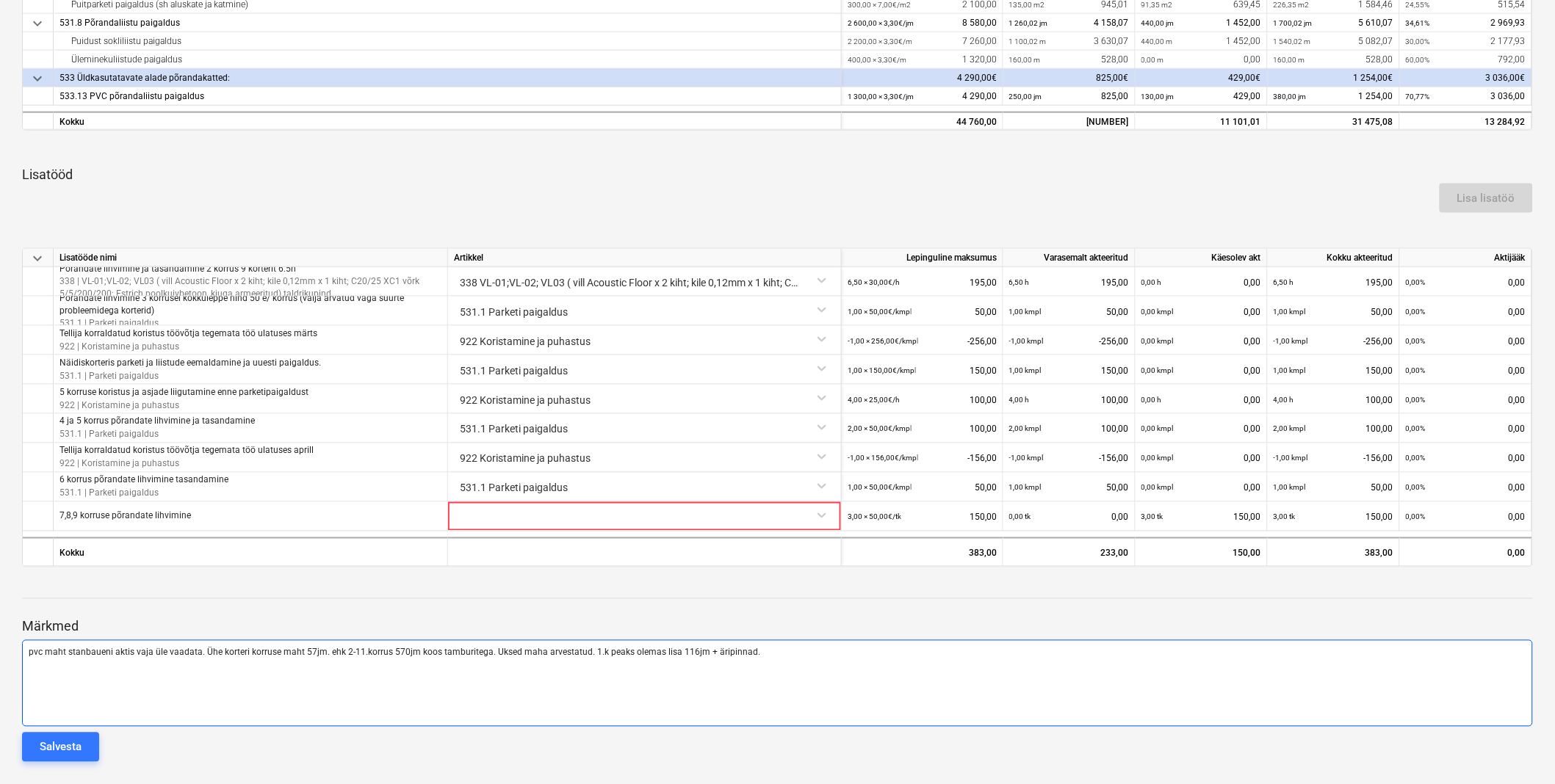 type 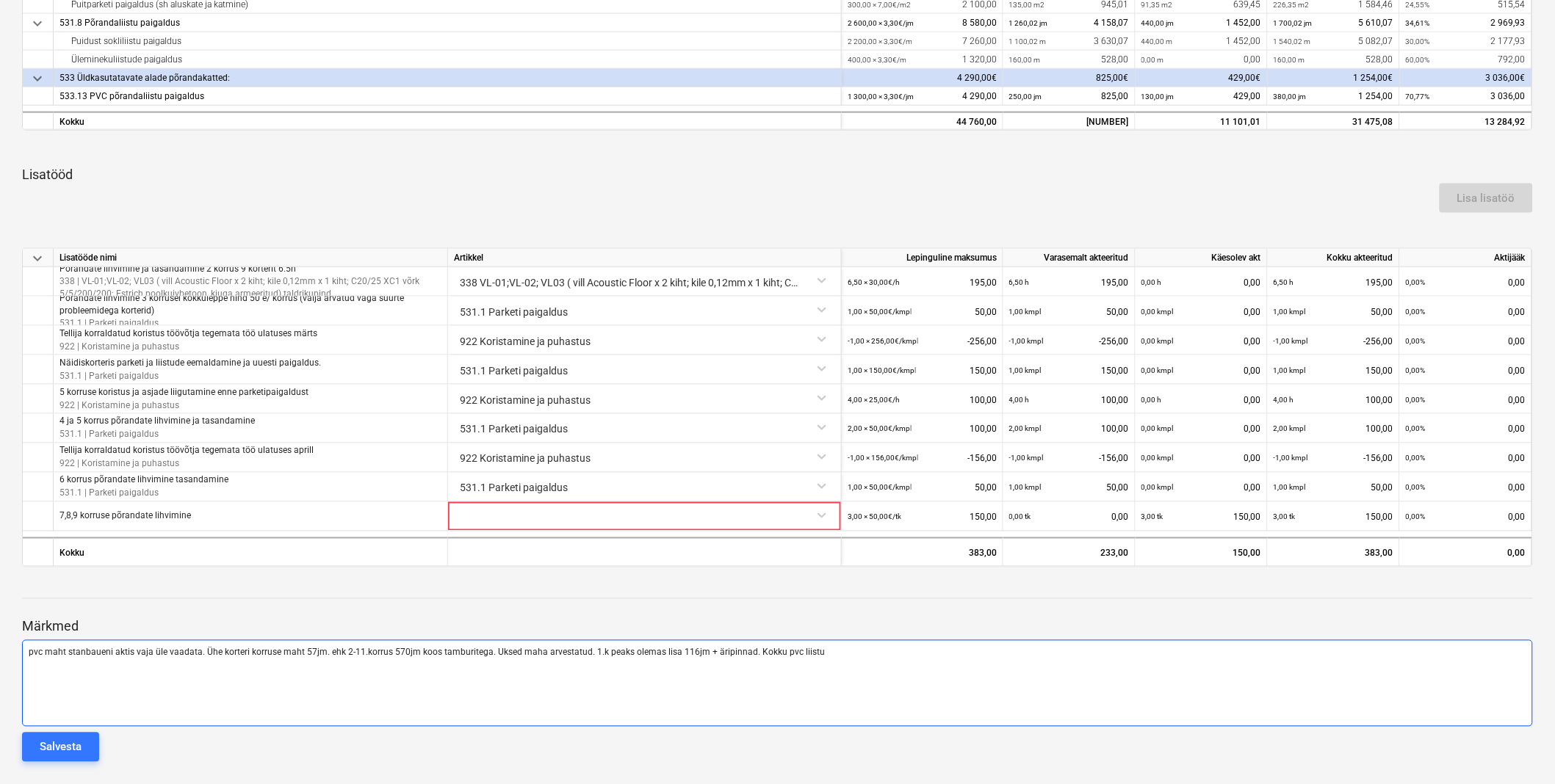 click on "pvc maht stanbaueni aktis vaja üle vaadata. Ühe korteri korruse maht 57jm. ehk 2-11.korrus 570jm koos tamburitega. Uksed maha arvestatud. 1.k peaks olemas lisa 116jm + äripinnad. Kokku pvc liistu" at bounding box center [427, 653] 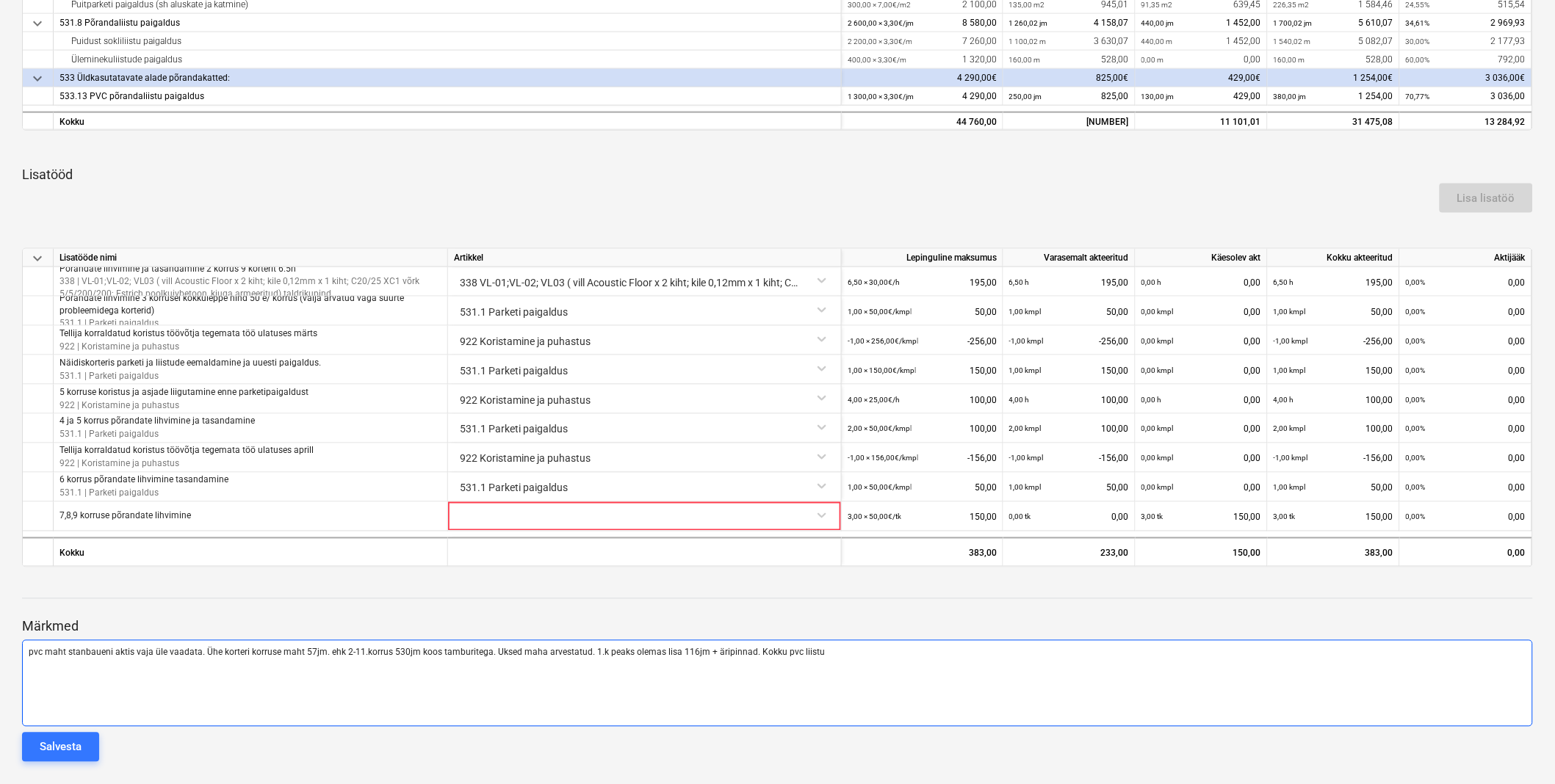 drag, startPoint x: 311, startPoint y: 653, endPoint x: 324, endPoint y: 654, distance: 13.038405 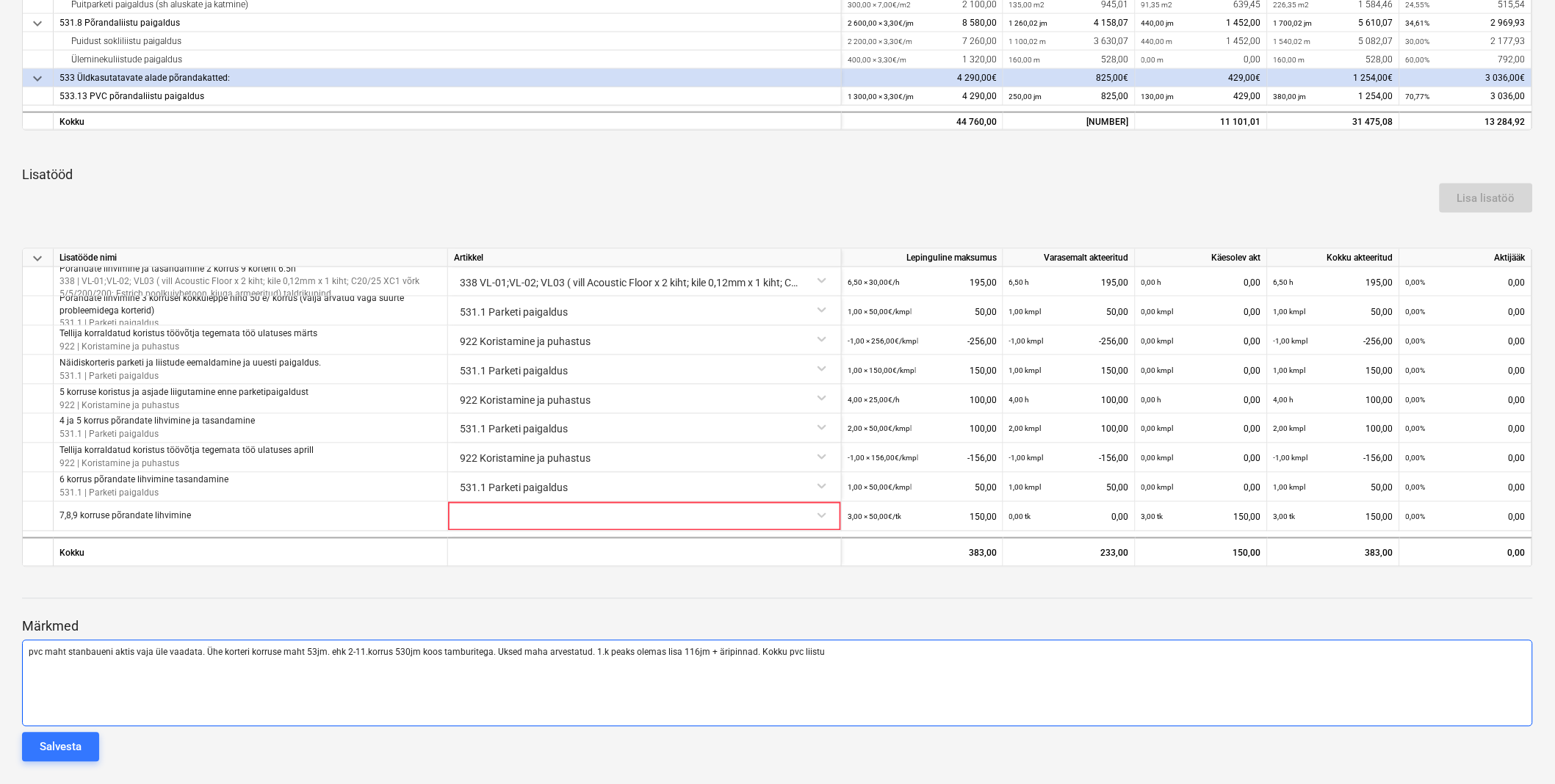 click on "pvc maht stanbaueni aktis vaja üle vaadata. Ühe korteri korruse maht 53jm. ehk 2-11.korrus 530jm koos tamburitega. Uksed maha arvestatud. 1.k peaks olemas lisa 116jm + äripinnad. Kokku pvc liistu" at bounding box center [777, 653] 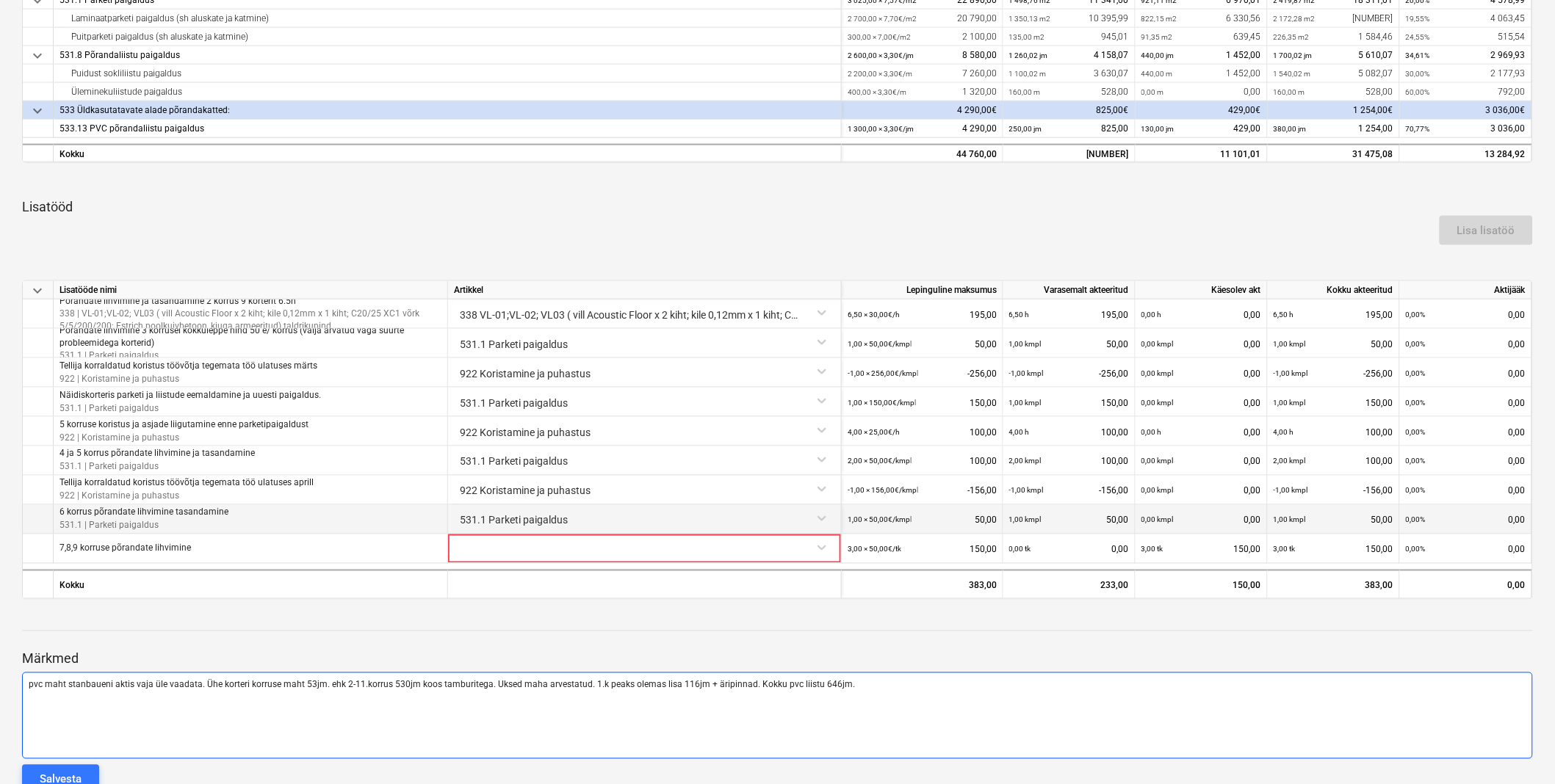 scroll, scrollTop: 581, scrollLeft: 0, axis: vertical 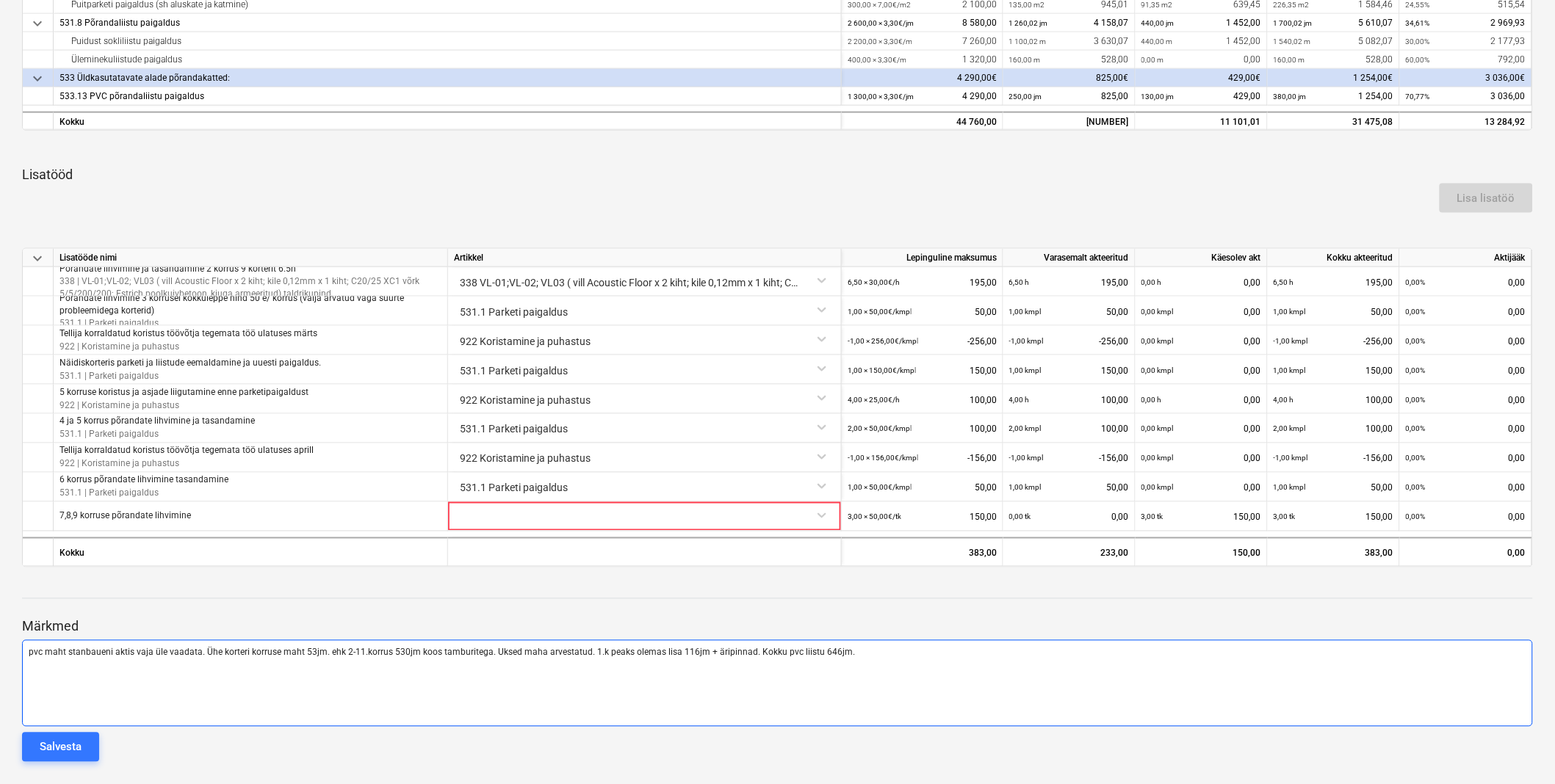 click on "pvc maht stanbaueni aktis vaja üle vaadata. Ühe korteri korruse maht 53jm. ehk 2-11.korrus 530jm koos tamburitega. Uksed maha arvestatud. 1.k peaks olemas lisa 116jm + äripinnad. Kokku pvc liistu 646jm." at bounding box center (441, 653) 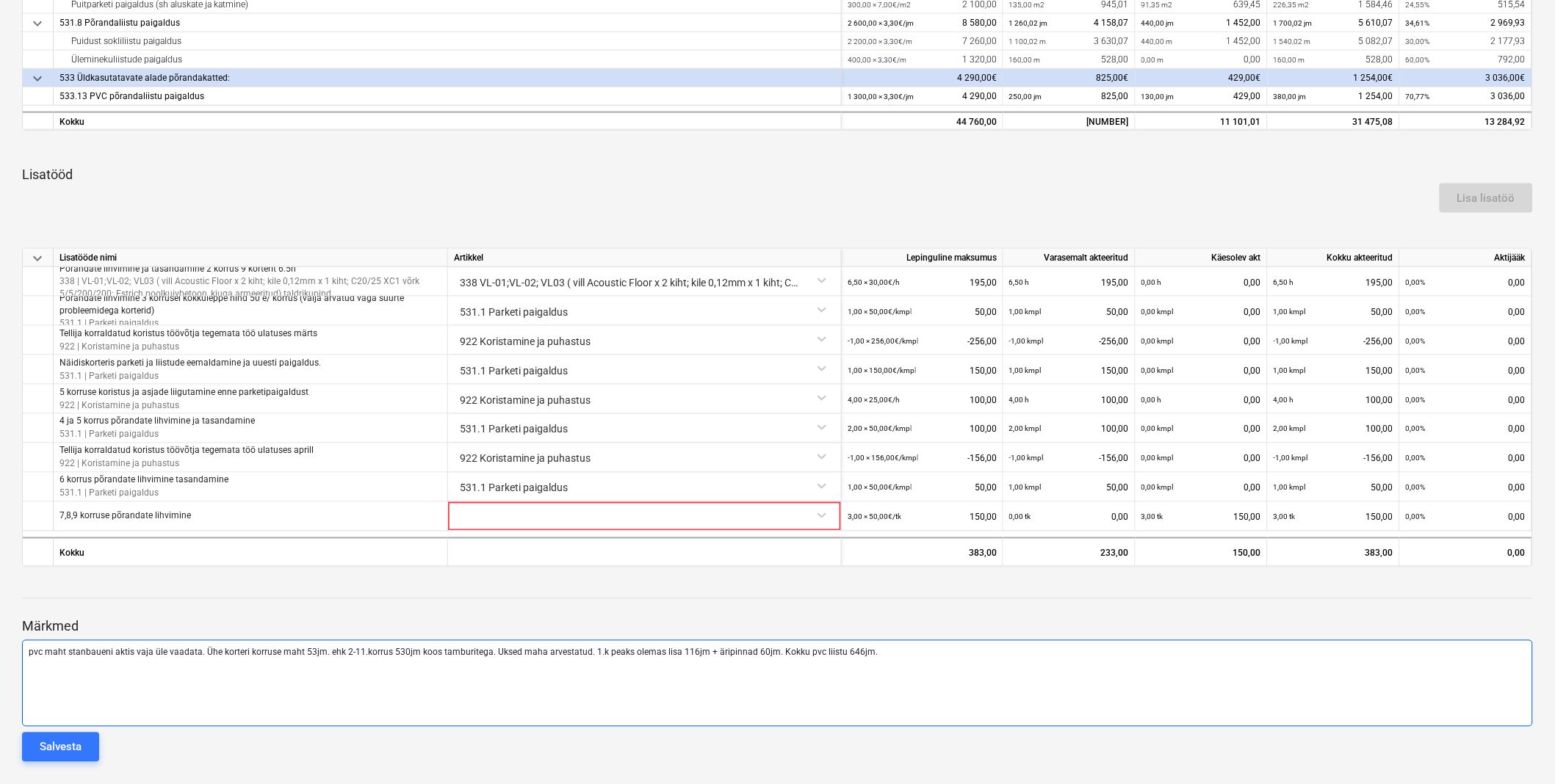 click on "pvc maht stanbaueni aktis vaja üle vaadata. Ühe korteri korruse maht 53jm. ehk 2-11.korrus 530jm koos tamburitega. Uksed maha arvestatud. 1.k peaks olemas lisa 116jm + äripinnad 60jm. Kokku pvc liistu 646jm." at bounding box center (453, 653) 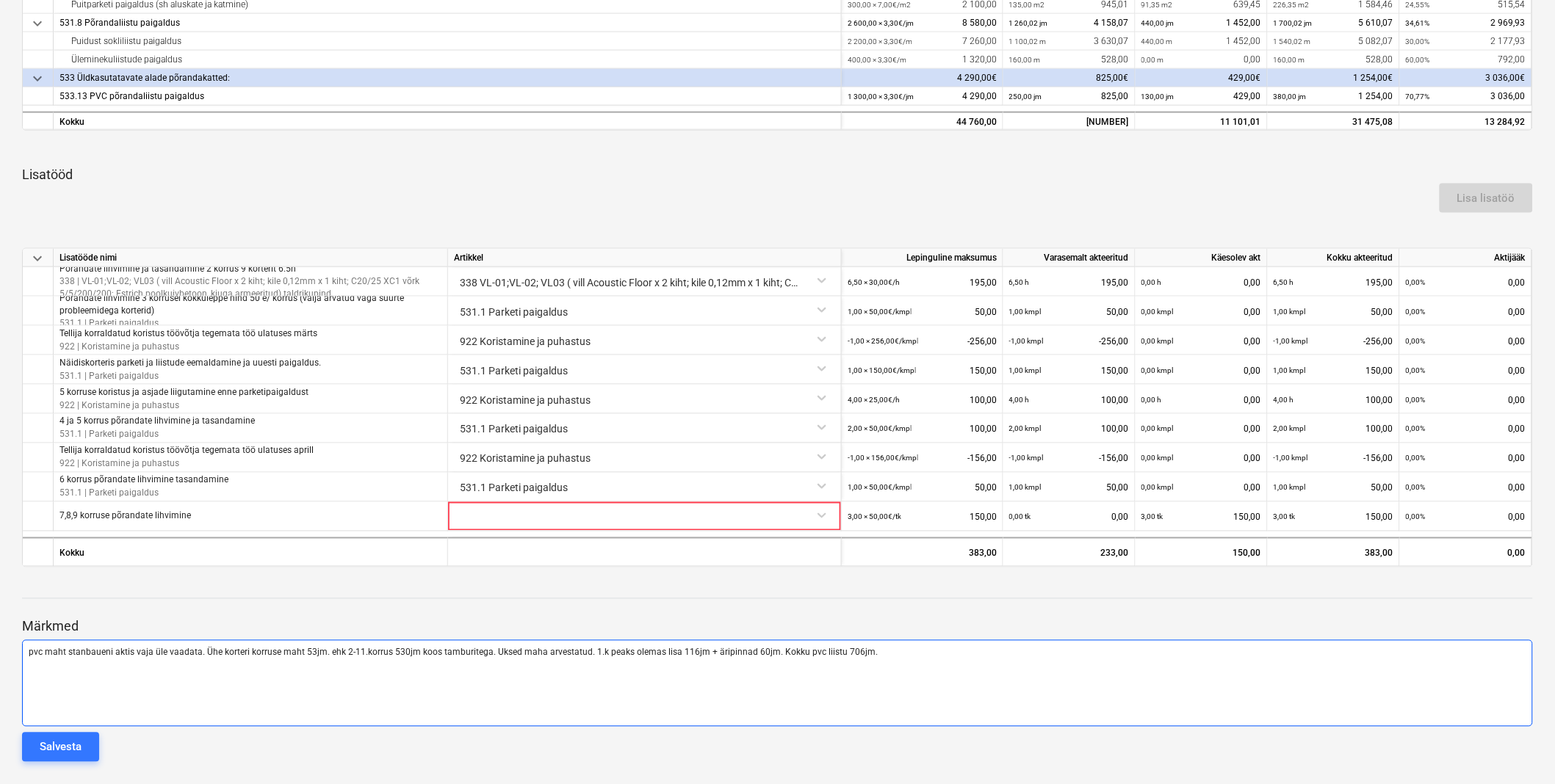 click on "pvc maht stanbaueni aktis vaja üle vaadata. Ühe korteri korruse maht 53jm. ehk 2-11.korrus 530jm koos tamburitega. Uksed maha arvestatud. 1.k peaks olemas lisa 116jm + äripinnad 60jm. Kokku pvc liistu 706jm." at bounding box center (777, 653) 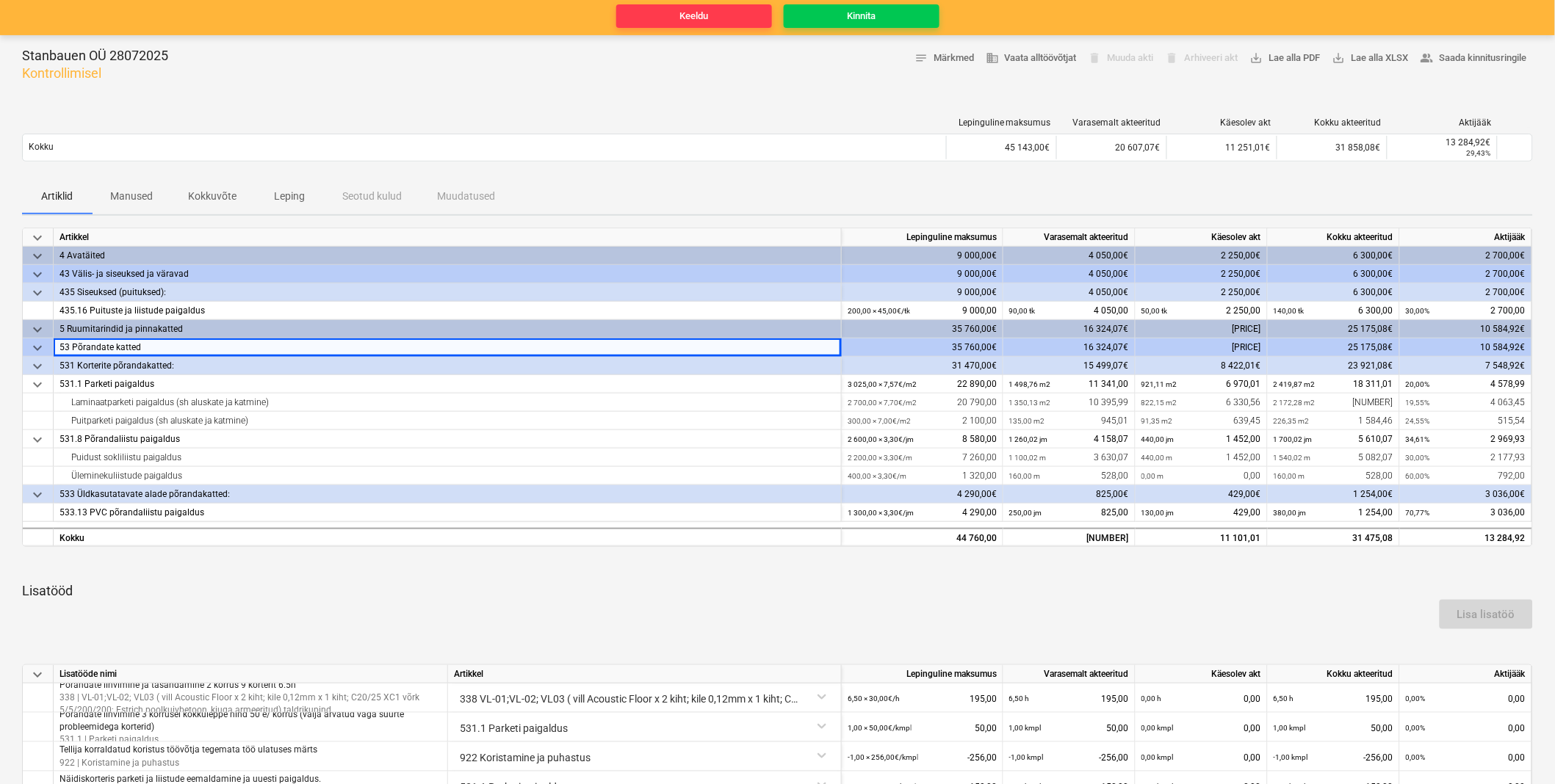 scroll, scrollTop: 10, scrollLeft: 0, axis: vertical 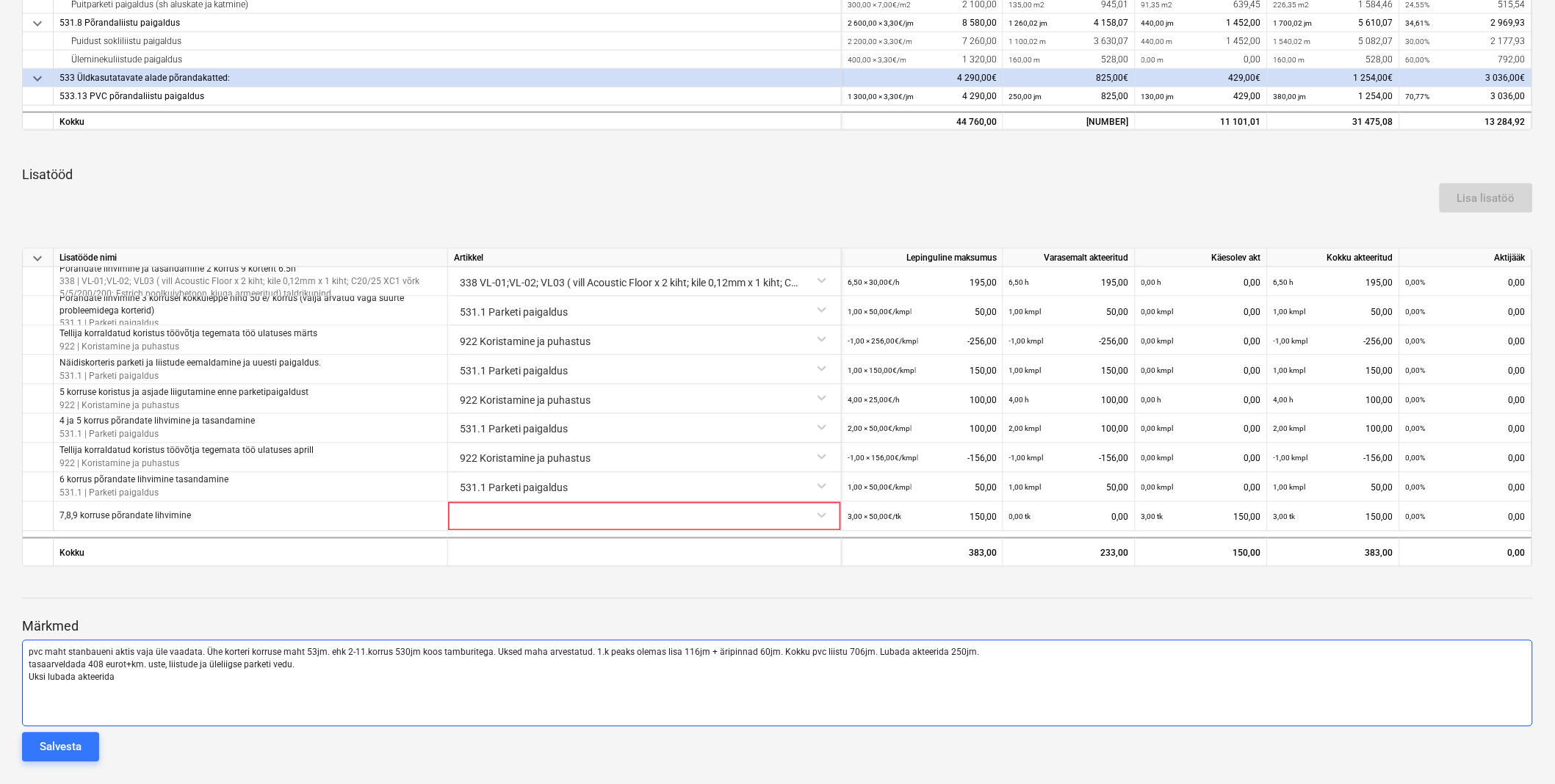 click on "Uksi lubada akteerida" at bounding box center (777, 678) 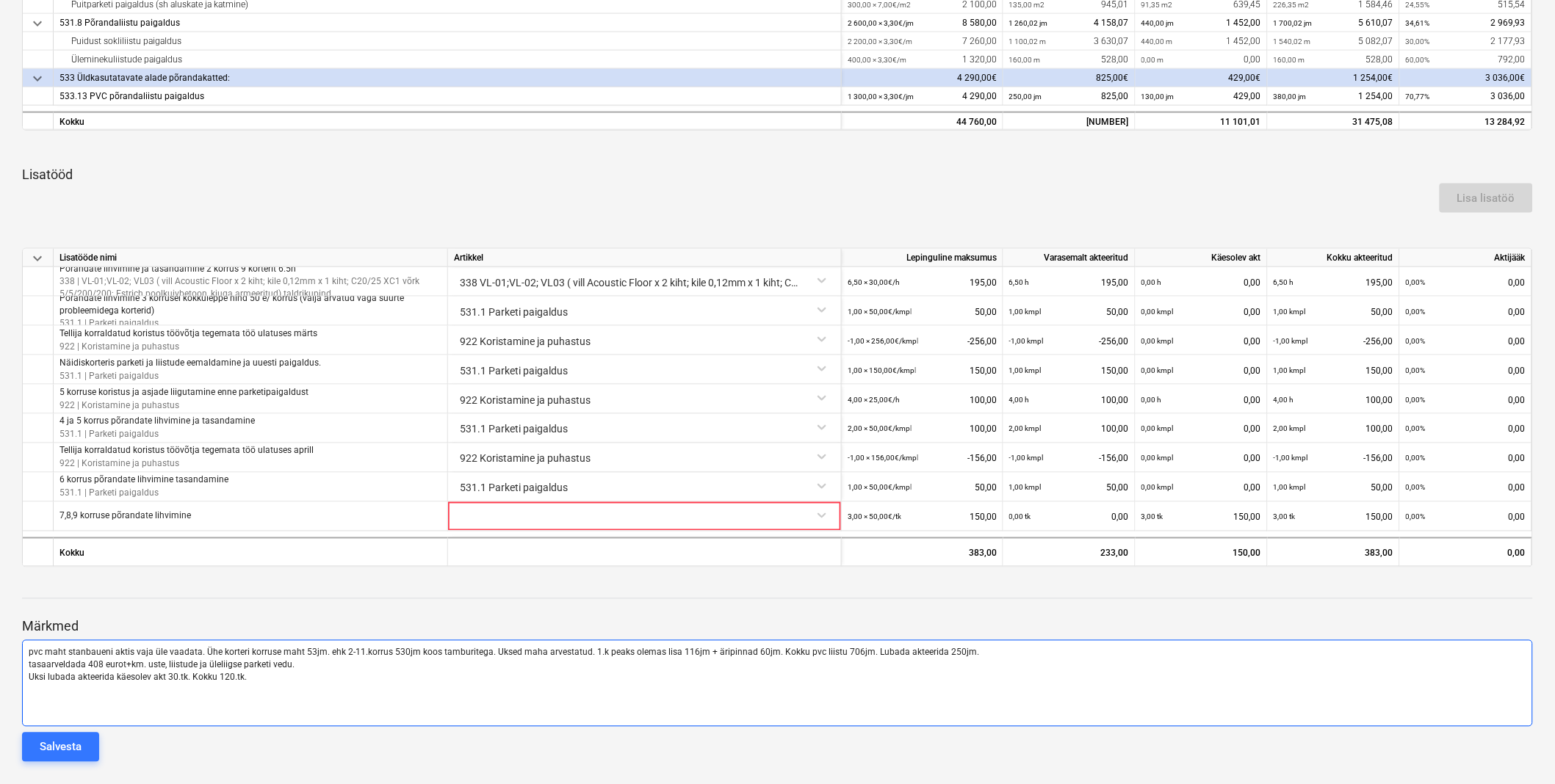 click on "Uksi lubada akteerida käesolev akt 30.tk. Kokku 120.tk." at bounding box center (137, 678) 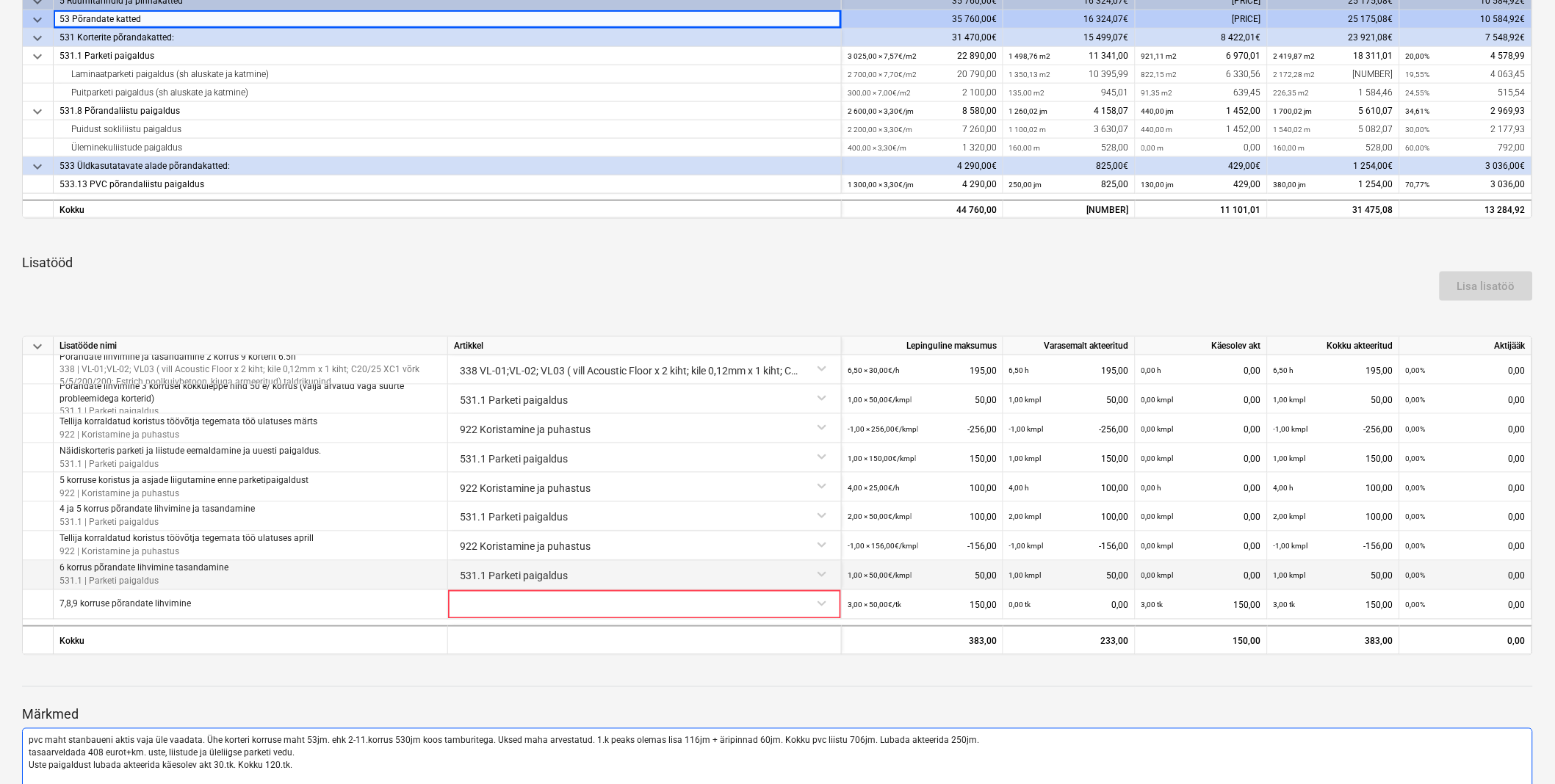 scroll, scrollTop: 581, scrollLeft: 0, axis: vertical 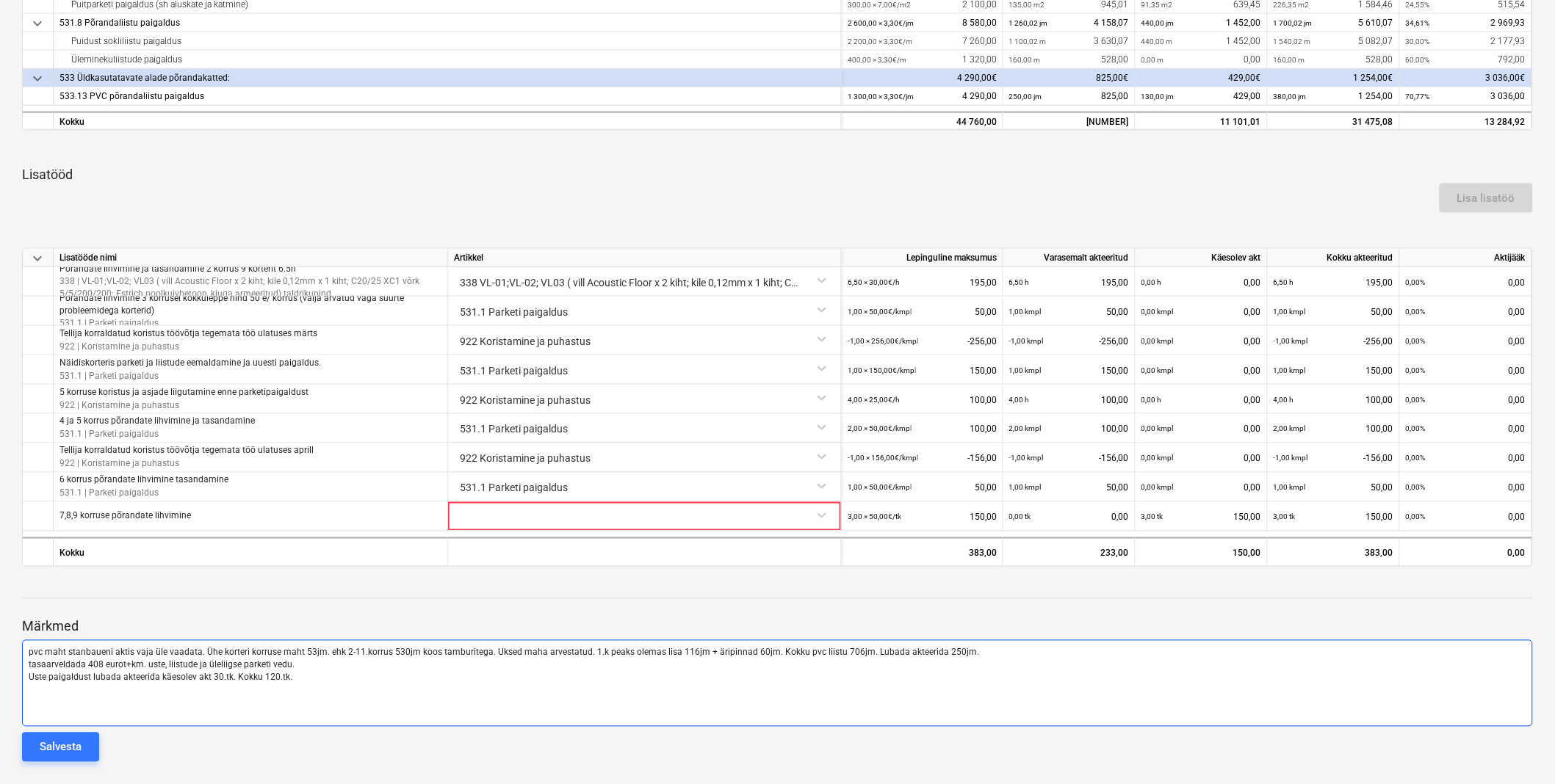 click on "Uste paigaldust lubada akteerida käesolev akt 30.tk. Kokku 120.tk." at bounding box center [777, 678] 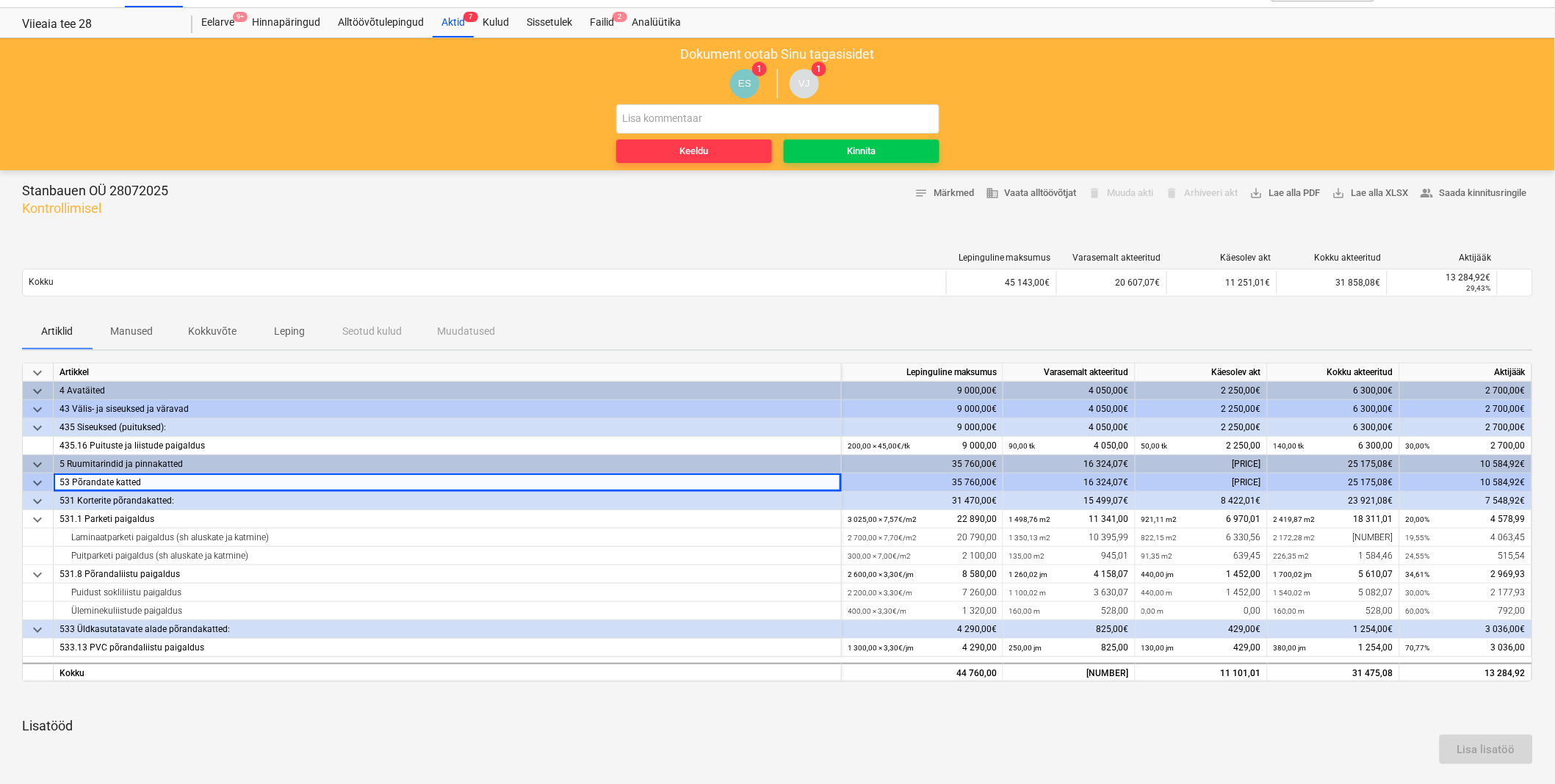 scroll, scrollTop: 0, scrollLeft: 0, axis: both 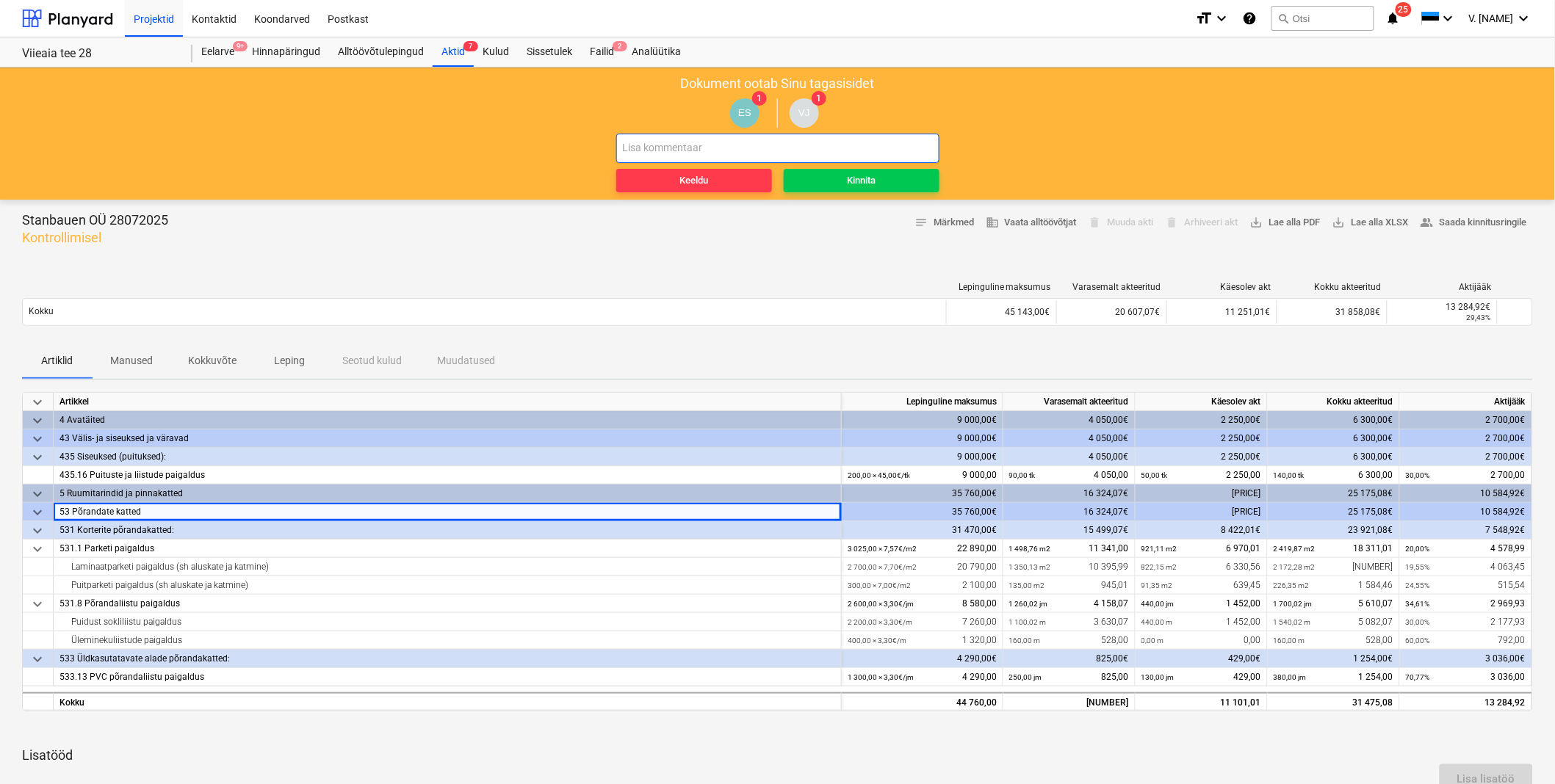click at bounding box center (778, 148) 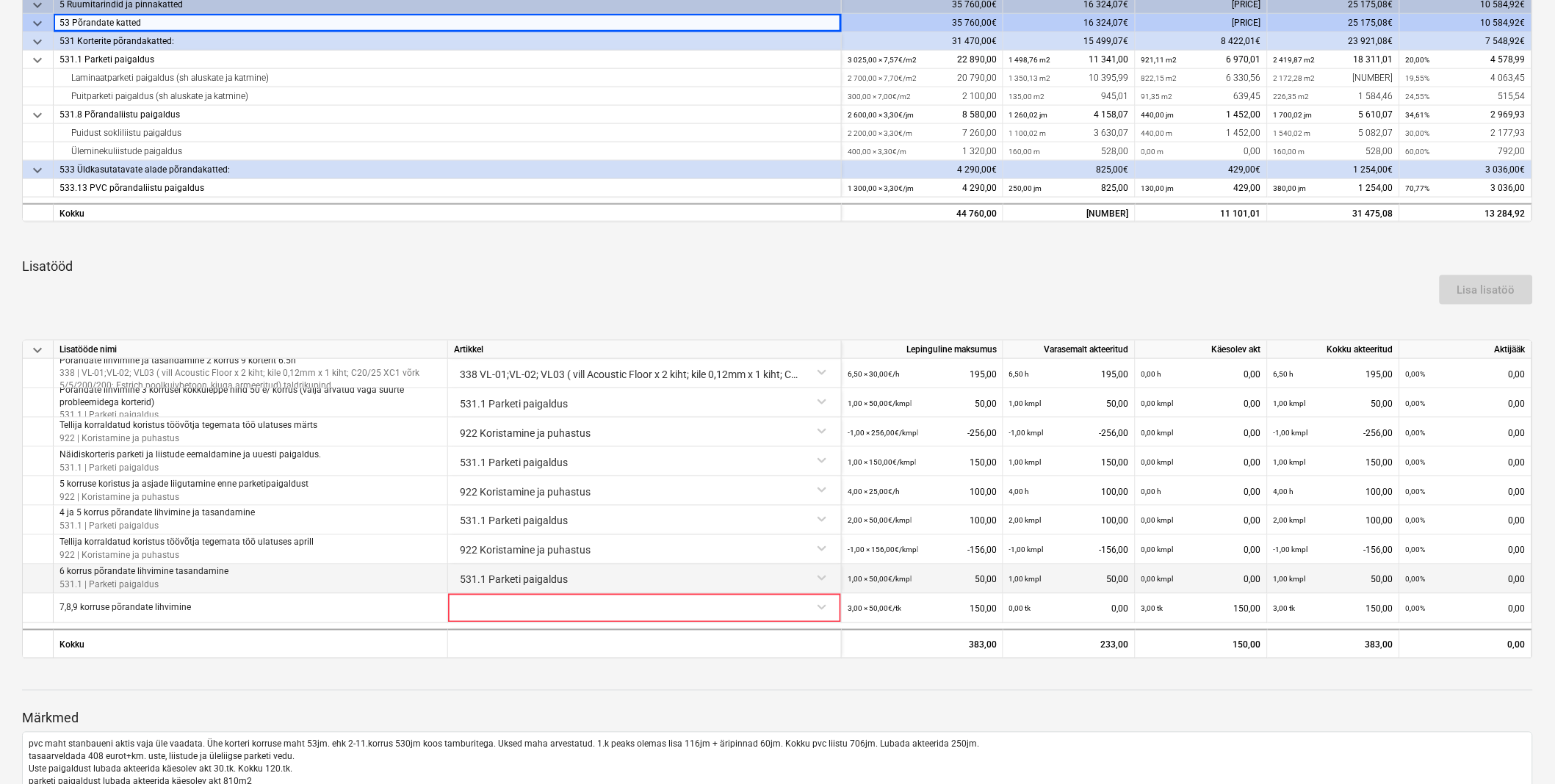 scroll, scrollTop: 581, scrollLeft: 0, axis: vertical 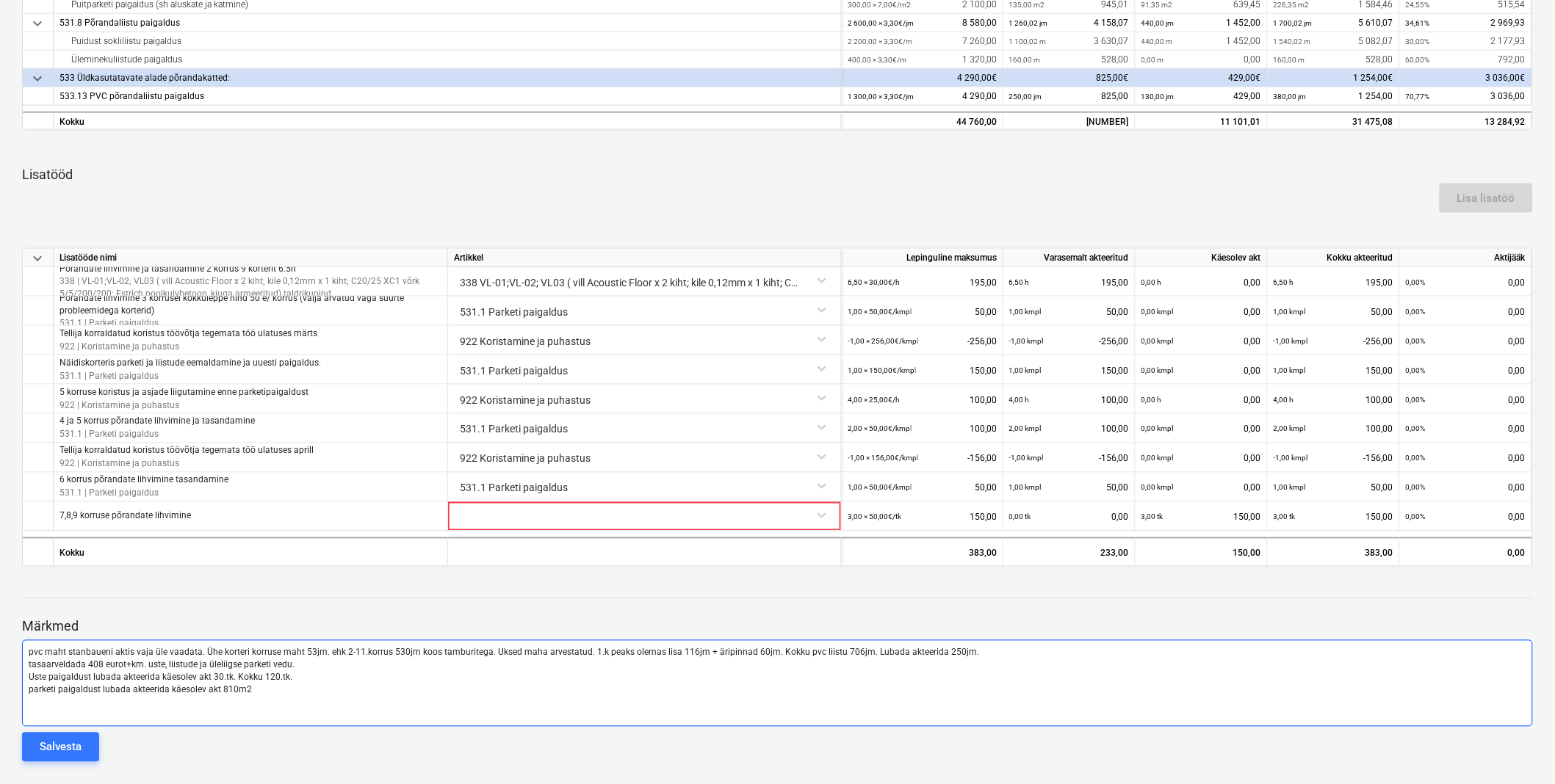 click on "tasaarveldada 408 eurot+km. uste, liistude ja üleliigse parketi vedu." at bounding box center (162, 665) 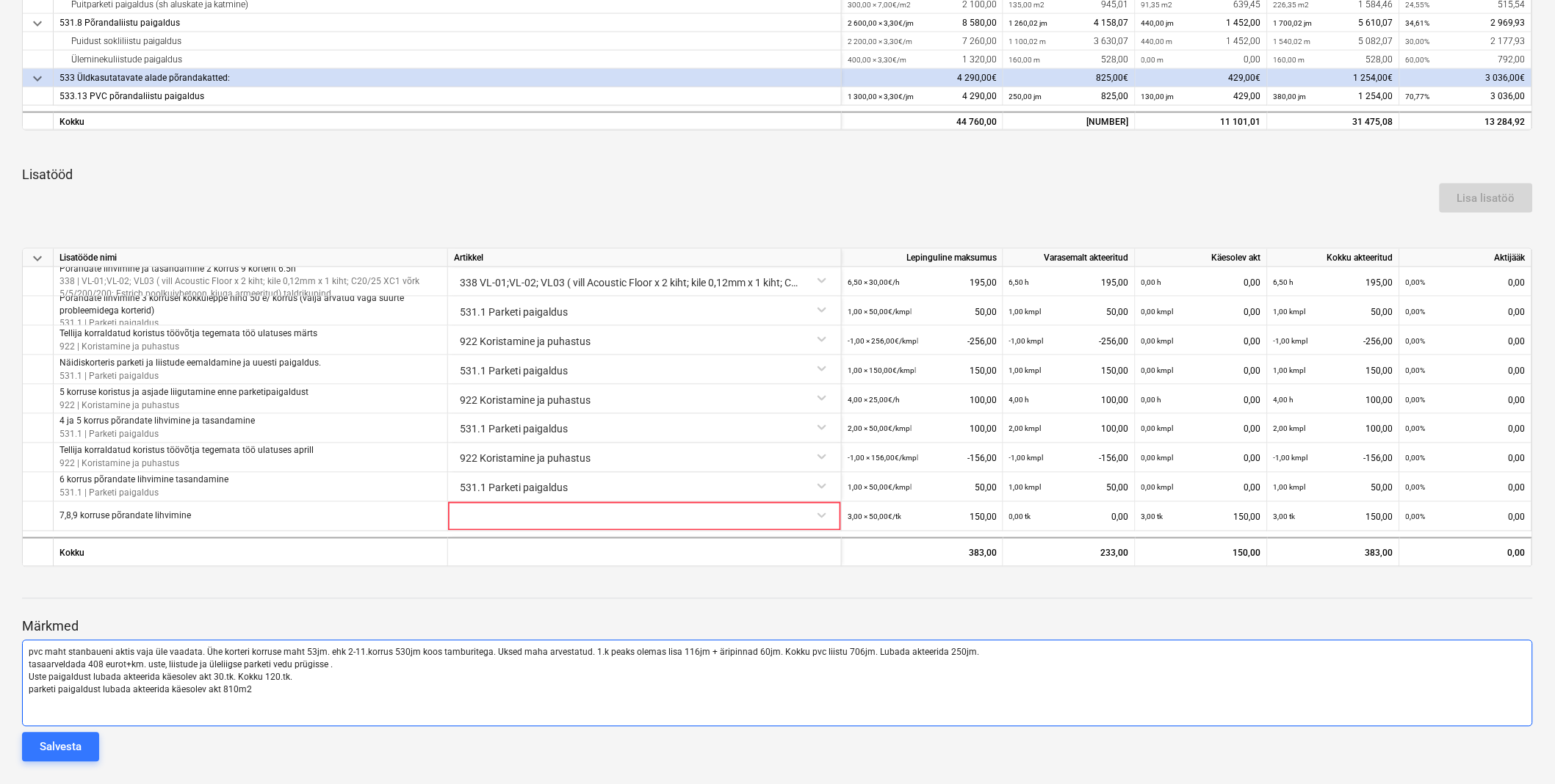 click on "pvc maht stanbaueni aktis vaja üle vaadata. Ühe korteri korruse maht 53jm. ehk 2-11.korrus 530jm koos tamburitega. Uksed maha arvestatud. 1.k peaks olemas lisa 116jm + äripinnad 60jm. Kokku pvc liistu 706jm. Lubada akteerida 250jm." at bounding box center [504, 653] 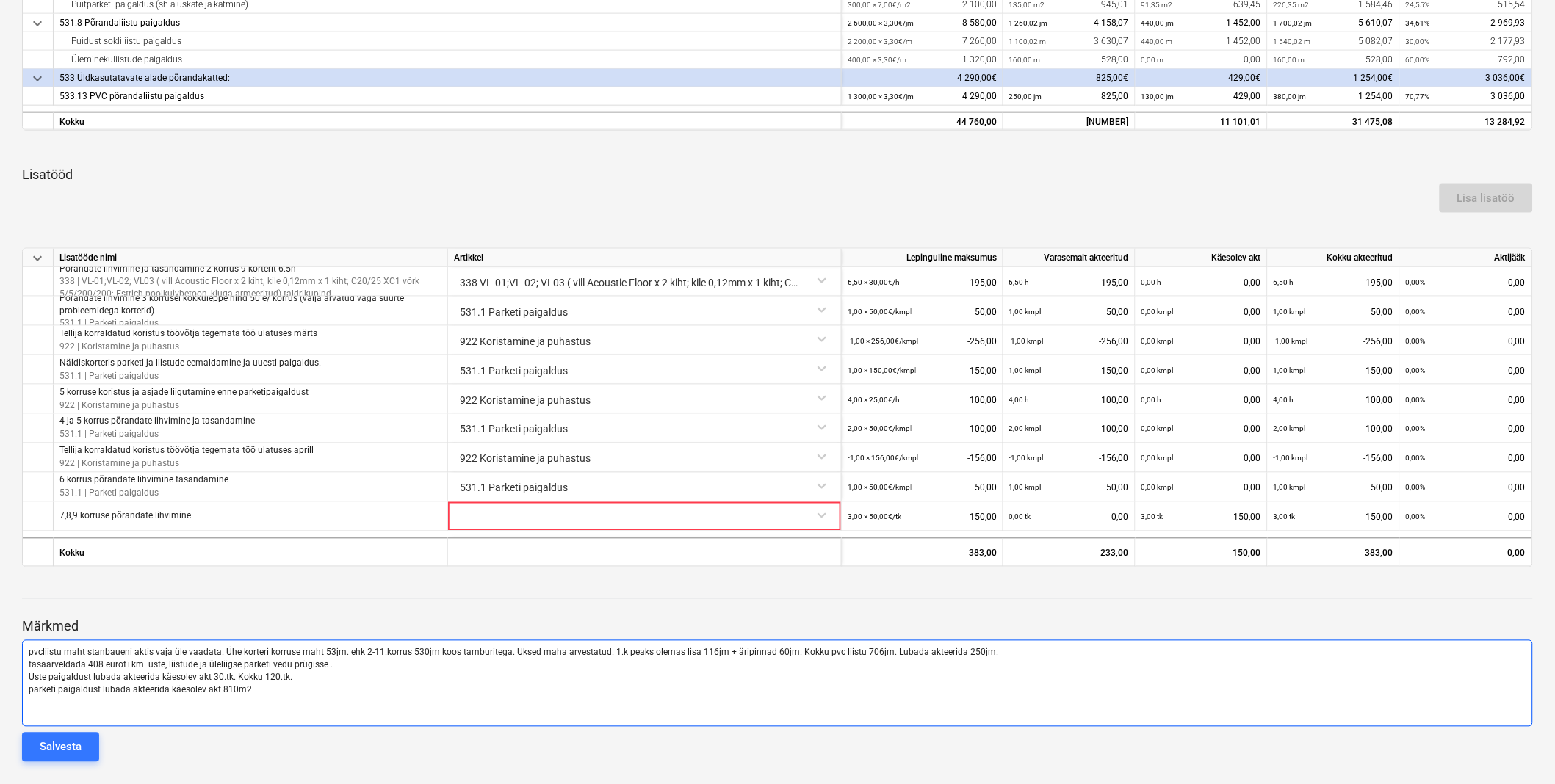 click on "pvcliistu maht stanbaueni aktis vaja üle vaadata. Ühe korteri korruse maht 53jm. ehk 2-11.korrus 530jm koos tamburitega. Uksed maha arvestatud. 1.k peaks olemas lisa 116jm + äripinnad 60jm. Kokku pvc liistu 706jm. Lubada akteerida 250jm." at bounding box center (513, 653) 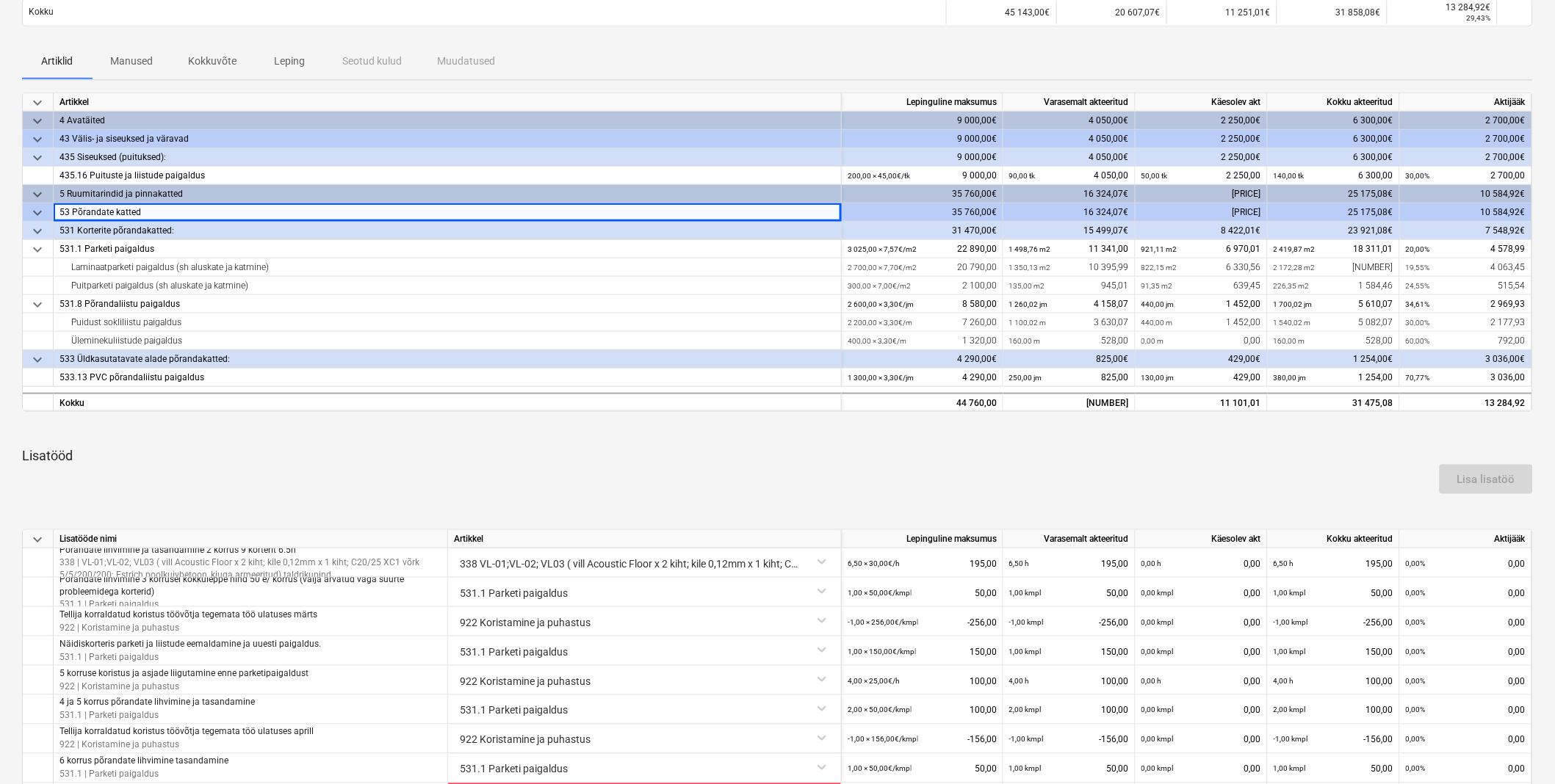 scroll, scrollTop: 581, scrollLeft: 0, axis: vertical 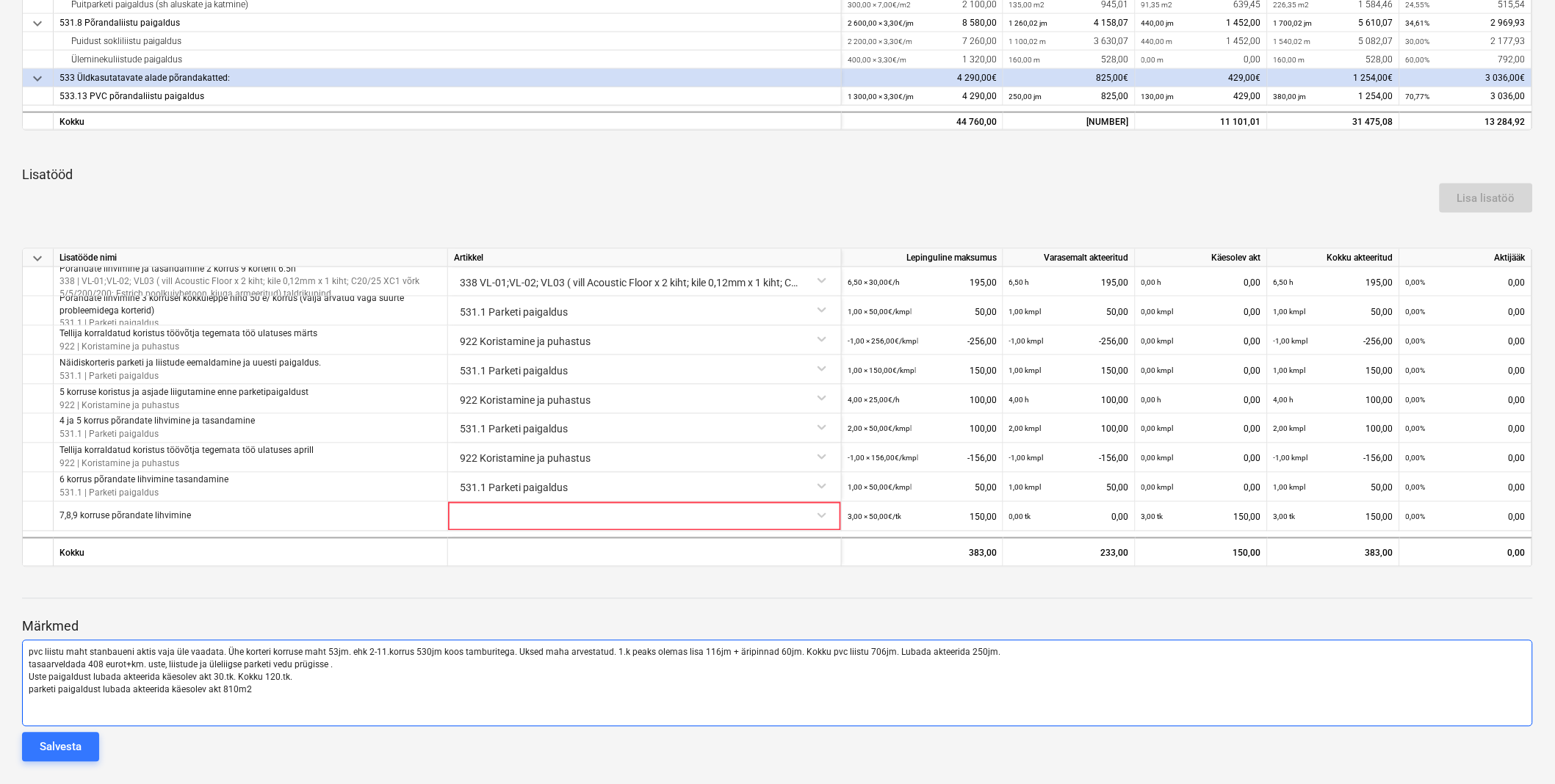 click on "parketi paigaldust lubada akteerida käesolev akt 810m2" at bounding box center [777, 690] 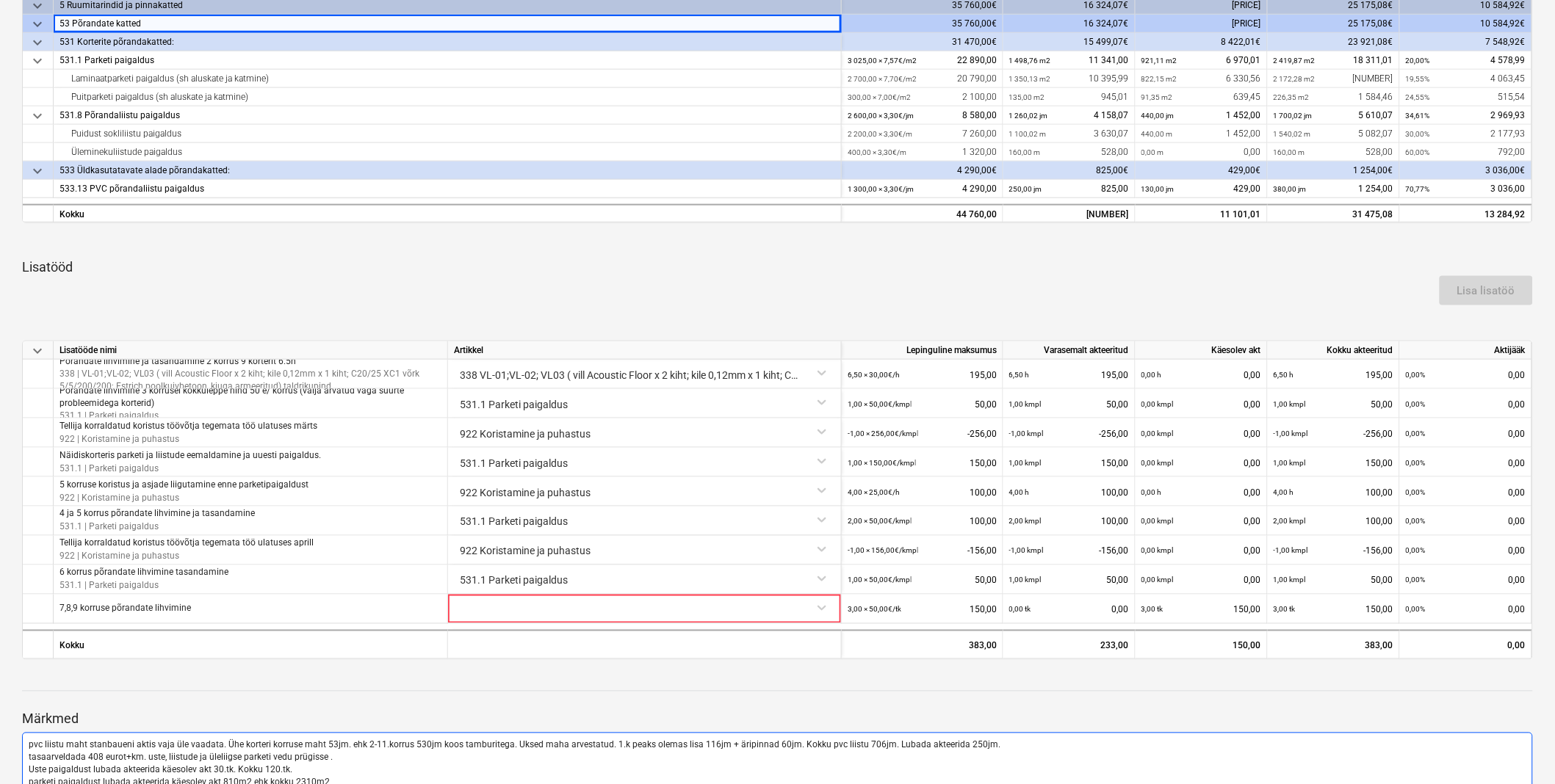 scroll, scrollTop: 581, scrollLeft: 0, axis: vertical 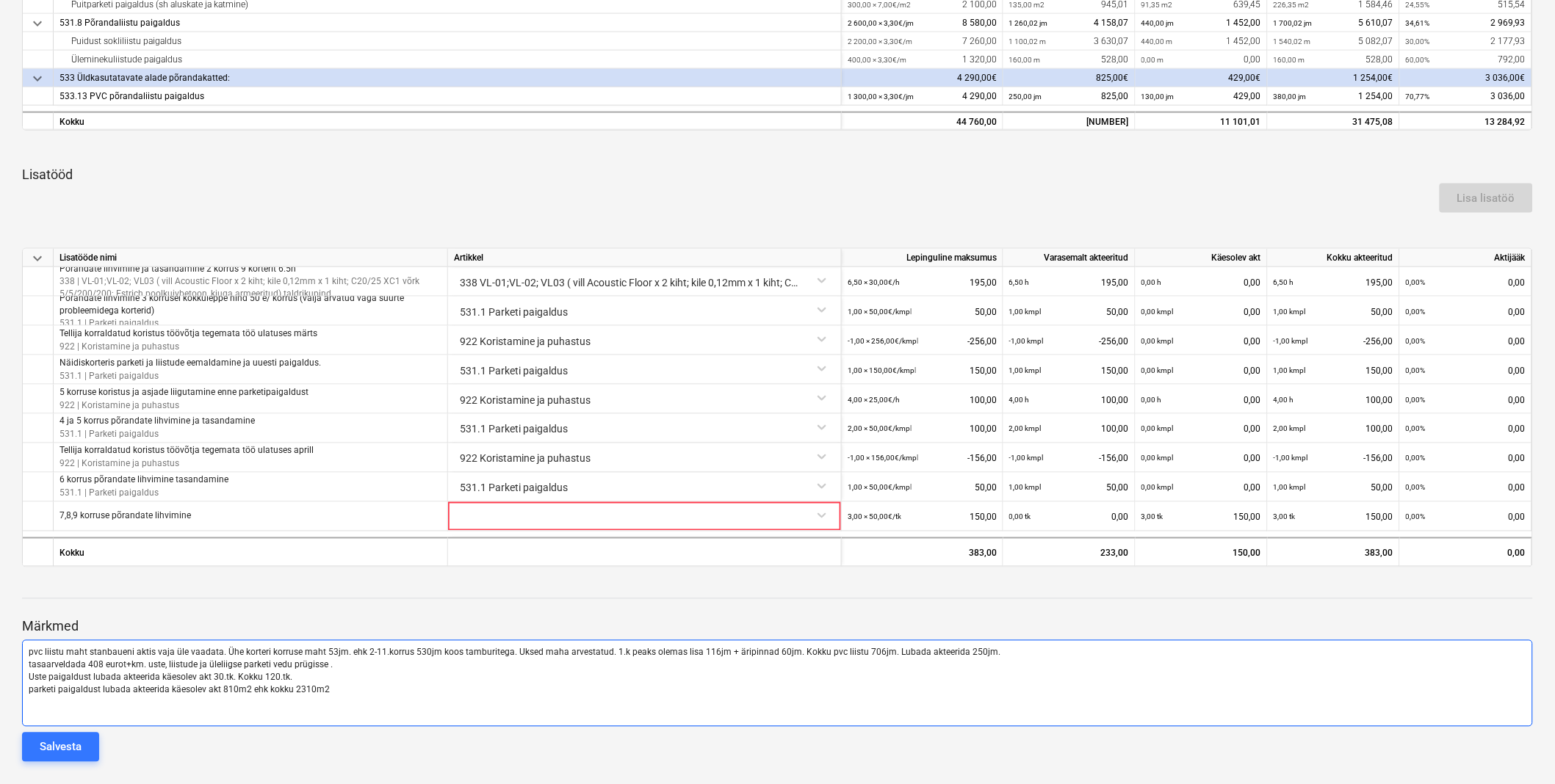 click on "pvc liistu maht stanbaueni aktis vaja üle vaadata. Ühe korteri korruse maht 53jm. ehk 2-11.korrus 530jm koos tamburitega. Uksed maha arvestatud. 1.k peaks olemas lisa 116jm + äripinnad 60jm. Kokku pvc liistu 706jm. Lubada akteerida 250jm. tasaarveldada 408 eurot+km. uste, liistude ja üleliigse parketi vedu prügisse . Uste paigaldust  lubada akteerida käesolev akt 30.tk. Kokku 120.tk. parketi paigaldust lubada akteerida käesolev akt 810m2 ehk kokku 2310m2" at bounding box center [777, 683] 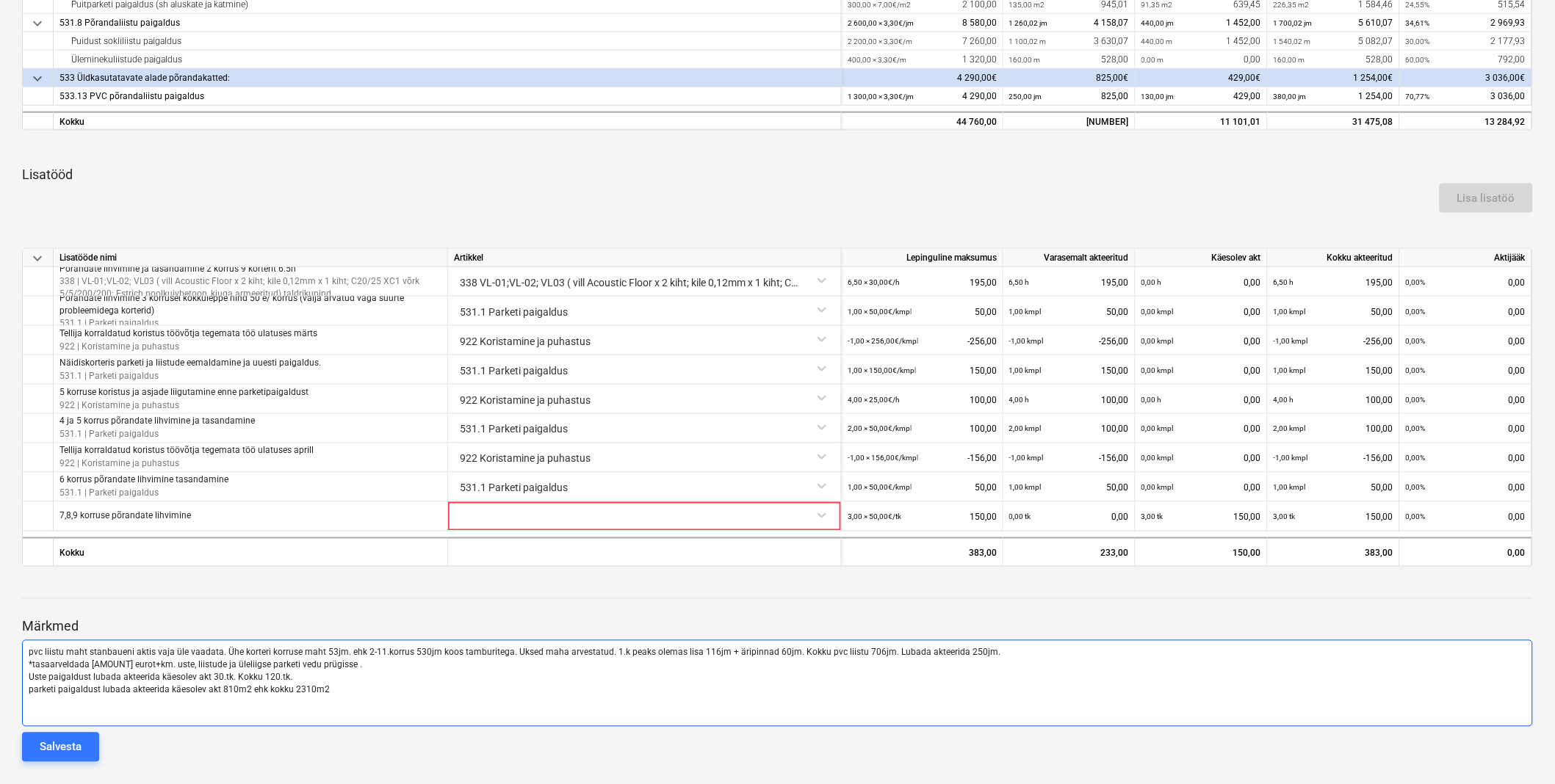 click on "pvc liistu maht stanbaueni aktis vaja üle vaadata. Ühe korteri korruse maht 53jm. ehk 2-11.korrus 530jm koos tamburitega. Uksed maha arvestatud. 1.k peaks olemas lisa 116jm + äripinnad 60jm. Kokku pvc liistu 706jm. Lubada akteerida 250jm. *tasaarveldada 408 eurot+km. uste, liistude ja üleliigse parketi vedu prügisse . Uste paigaldust  lubada akteerida käesolev akt 30.tk. Kokku 120.tk. parketi paigaldust lubada akteerida käesolev akt 810m2 ehk kokku 2310m2" at bounding box center (777, 683) 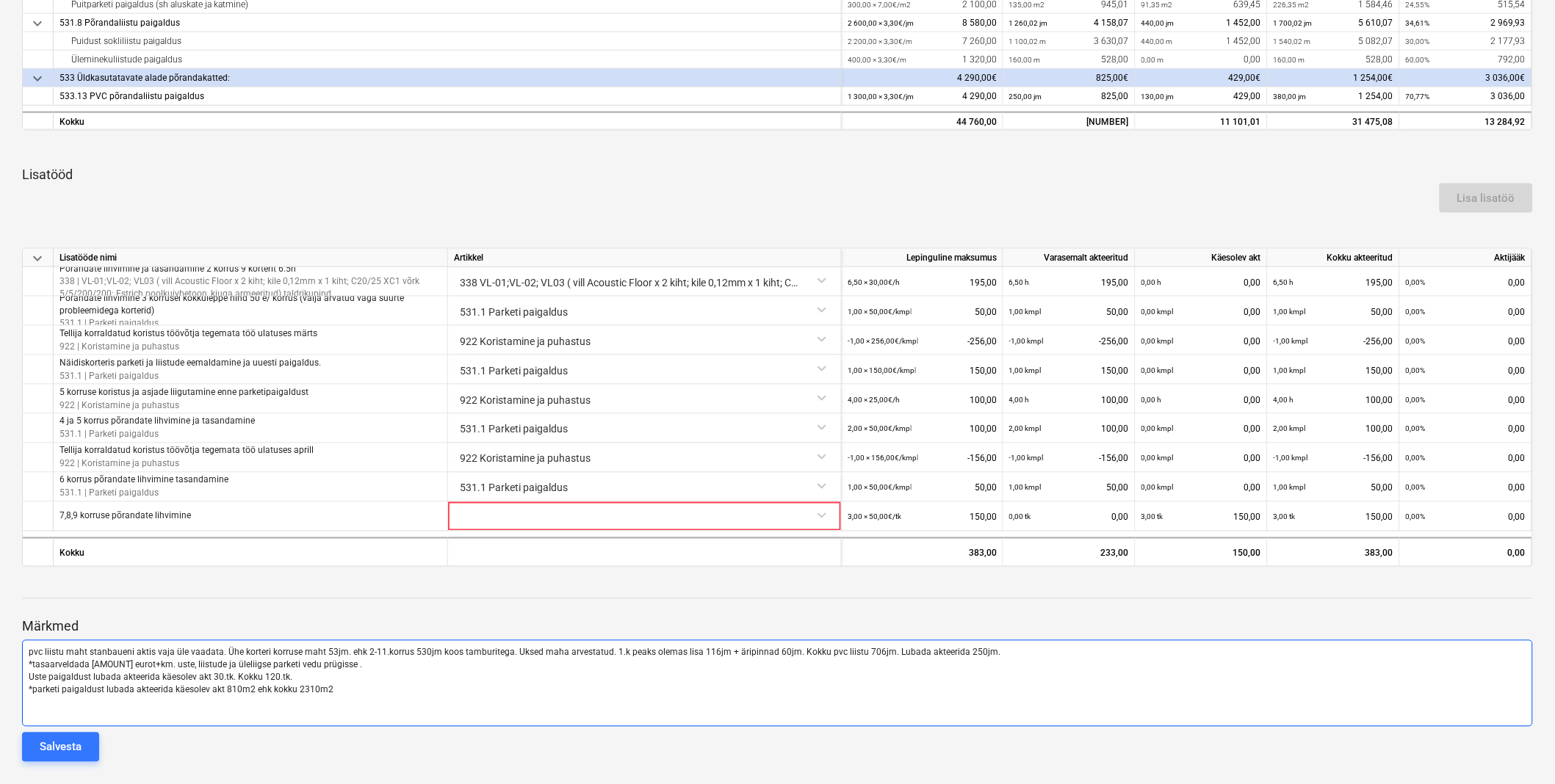 click on "pvc liistu maht stanbaueni aktis vaja üle vaadata. Ühe korteri korruse maht 53jm. ehk 2-11.korrus 530jm koos tamburitega. Uksed maha arvestatud. 1.k peaks olemas lisa 116jm + äripinnad 60jm. Kokku pvc liistu 706jm. Lubada akteerida 250jm. *tasaarveldada 408 eurot+km. uste, liistude ja üleliigse parketi vedu prügisse . Uste paigaldust  lubada akteerida käesolev akt 30.tk. Kokku 120.tk. *parketi paigaldust lubada akteerida käesolev akt 810m2 ehk kokku 2310m2" at bounding box center (777, 683) 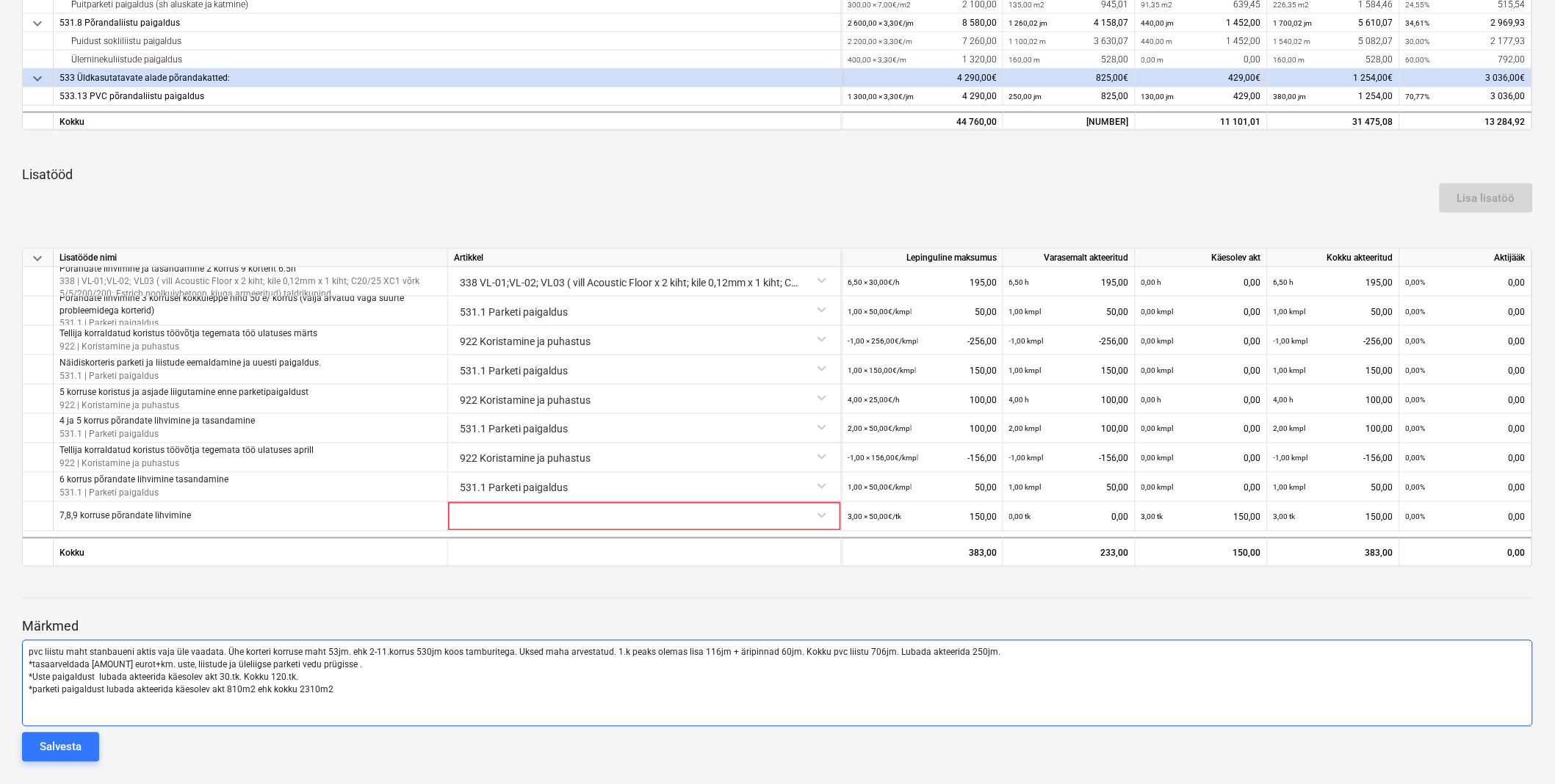 click on "*parketi paigaldust lubada akteerida käesolev akt 810m2 ehk kokku 2310m2" at bounding box center (777, 690) 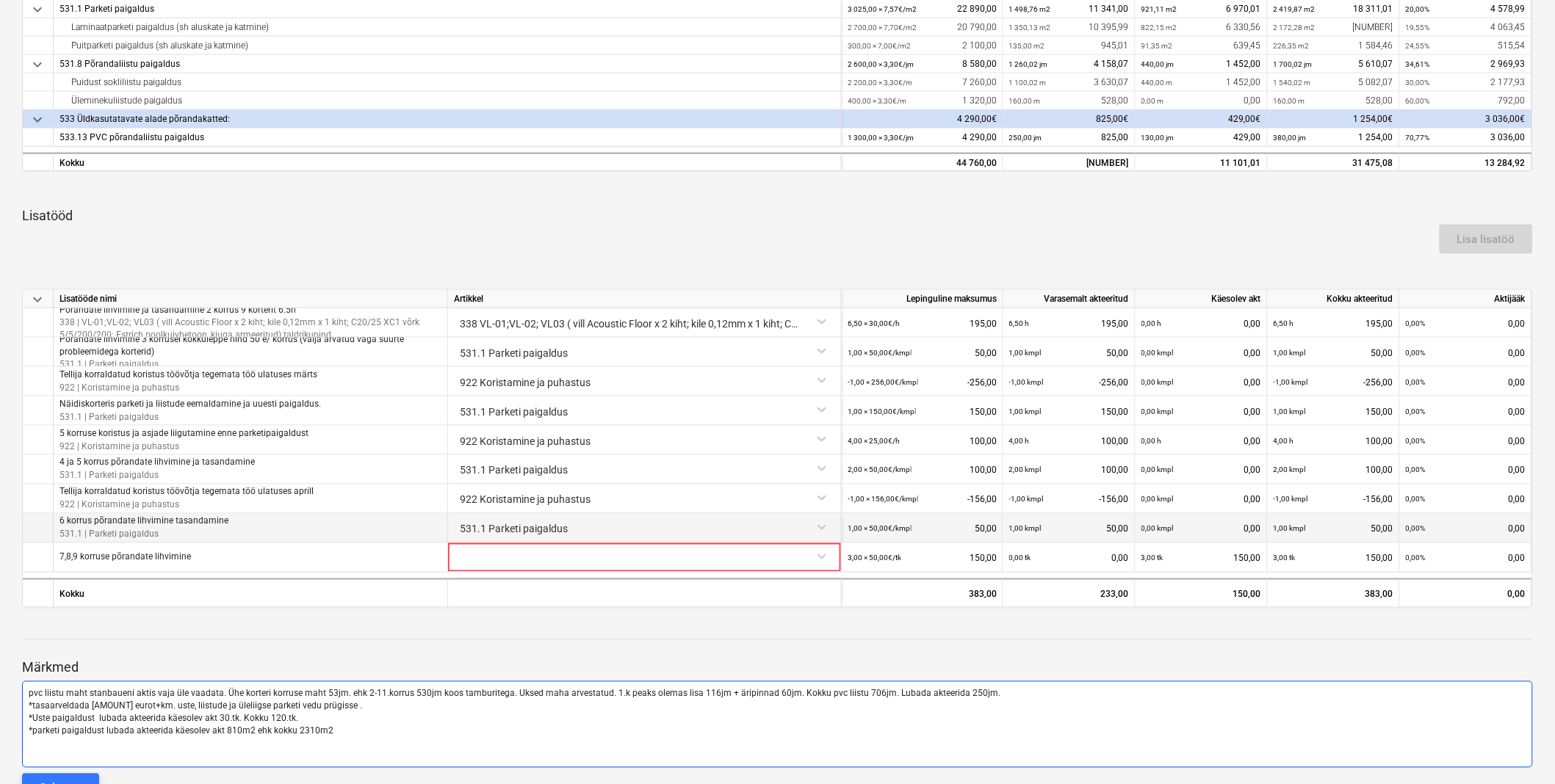 scroll, scrollTop: 581, scrollLeft: 0, axis: vertical 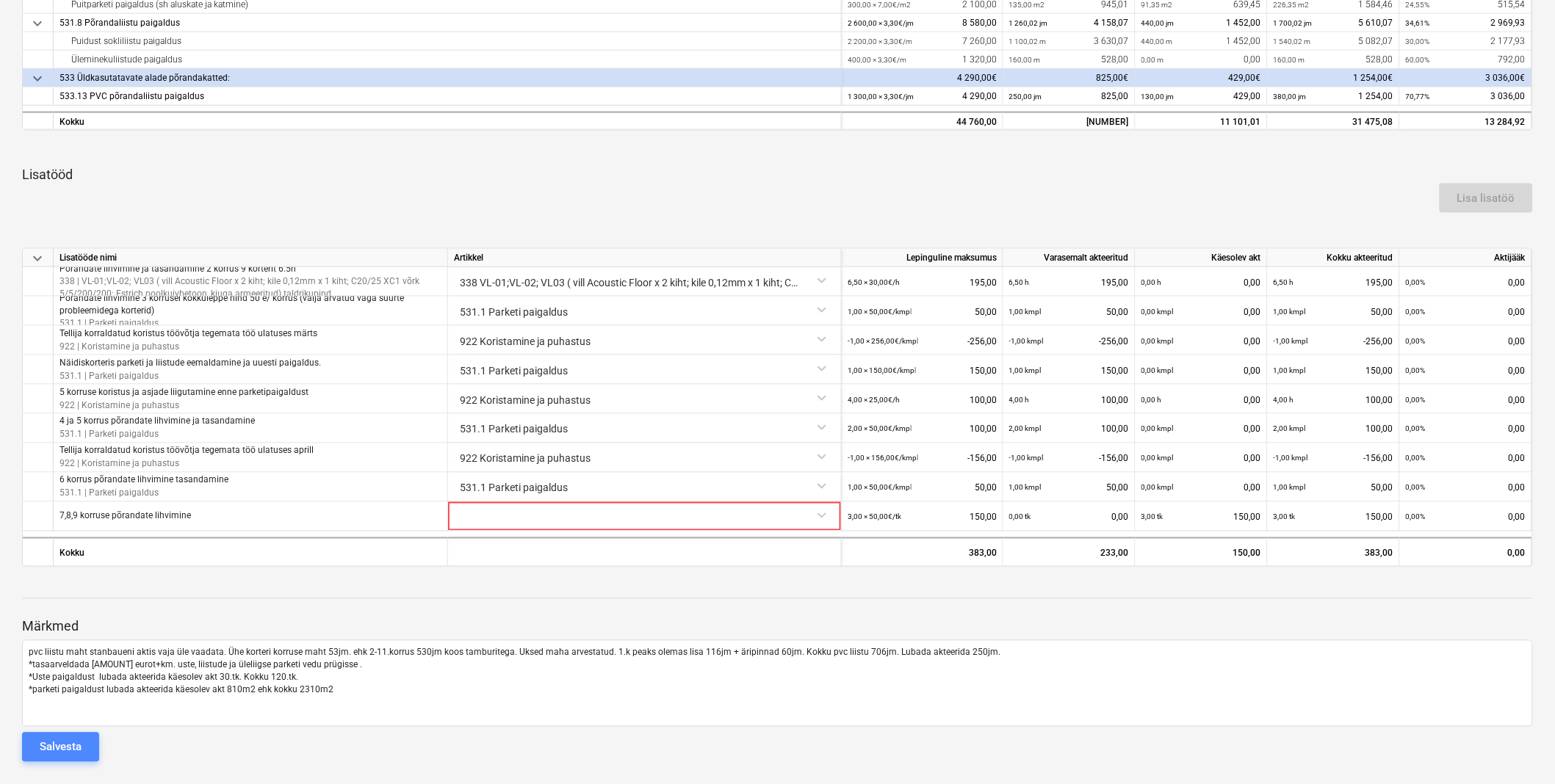click on "Salvesta" at bounding box center [60, 747] 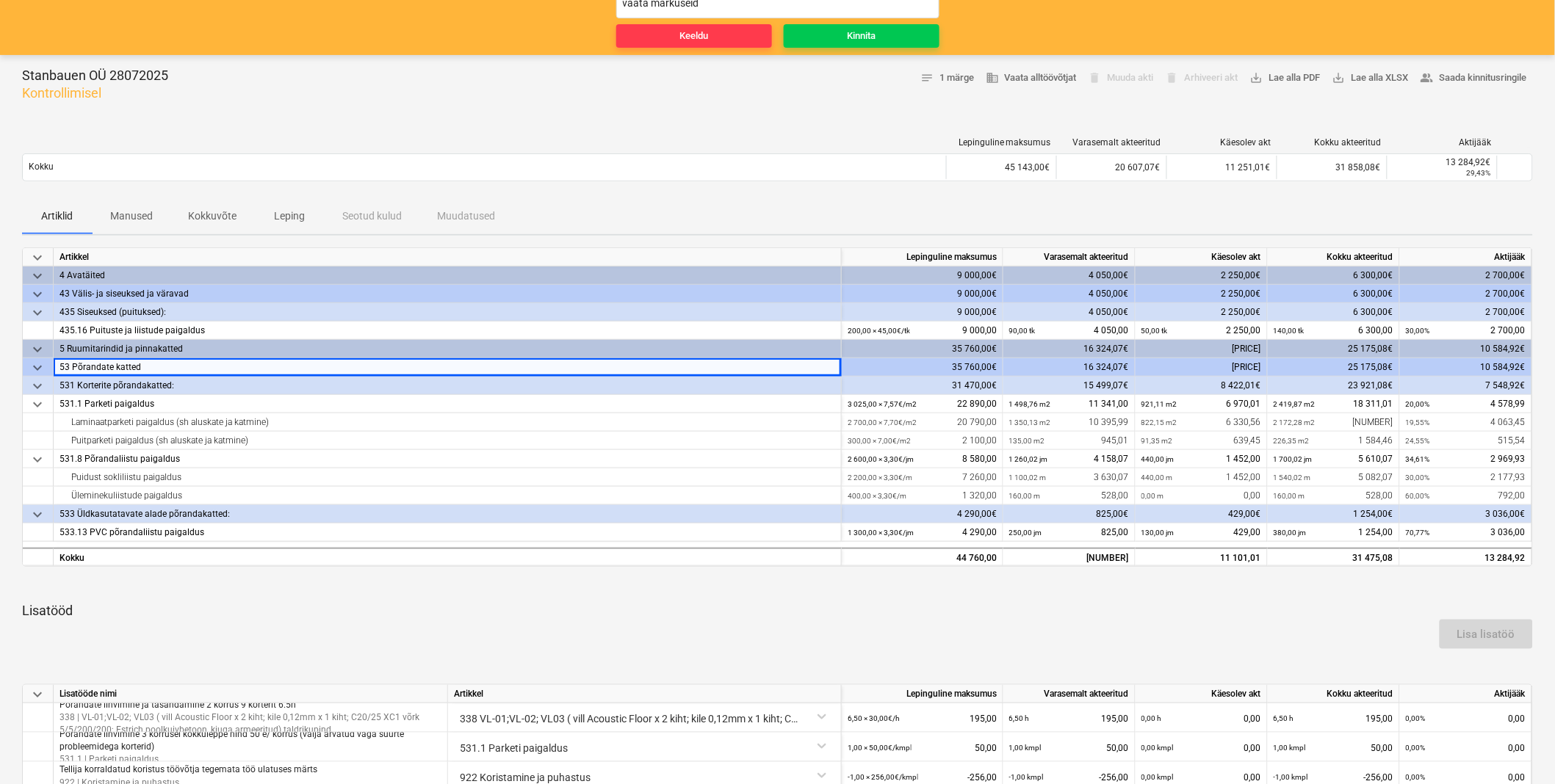 scroll, scrollTop: 0, scrollLeft: 0, axis: both 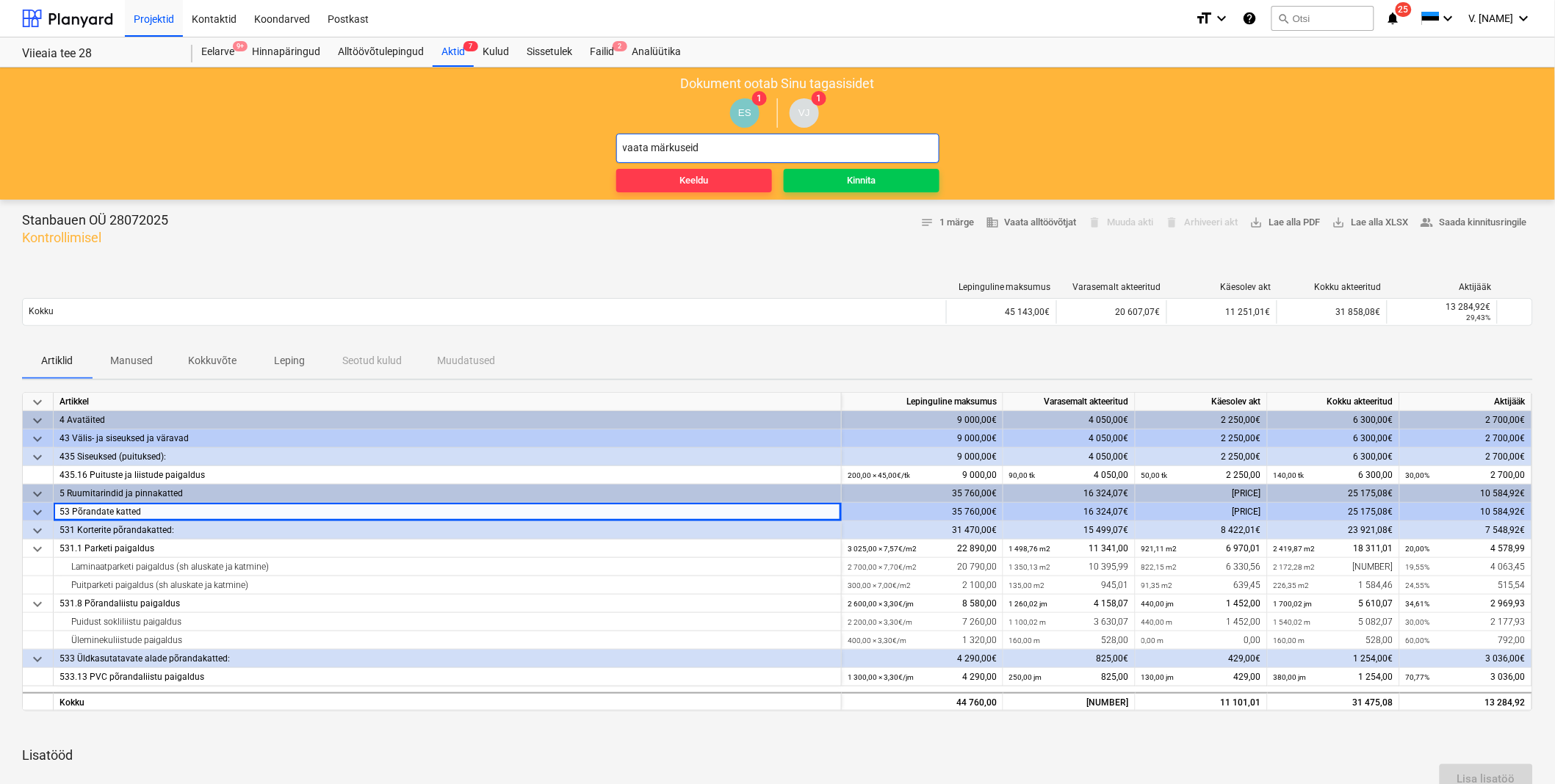 click on "vaata märkuseid" at bounding box center [778, 148] 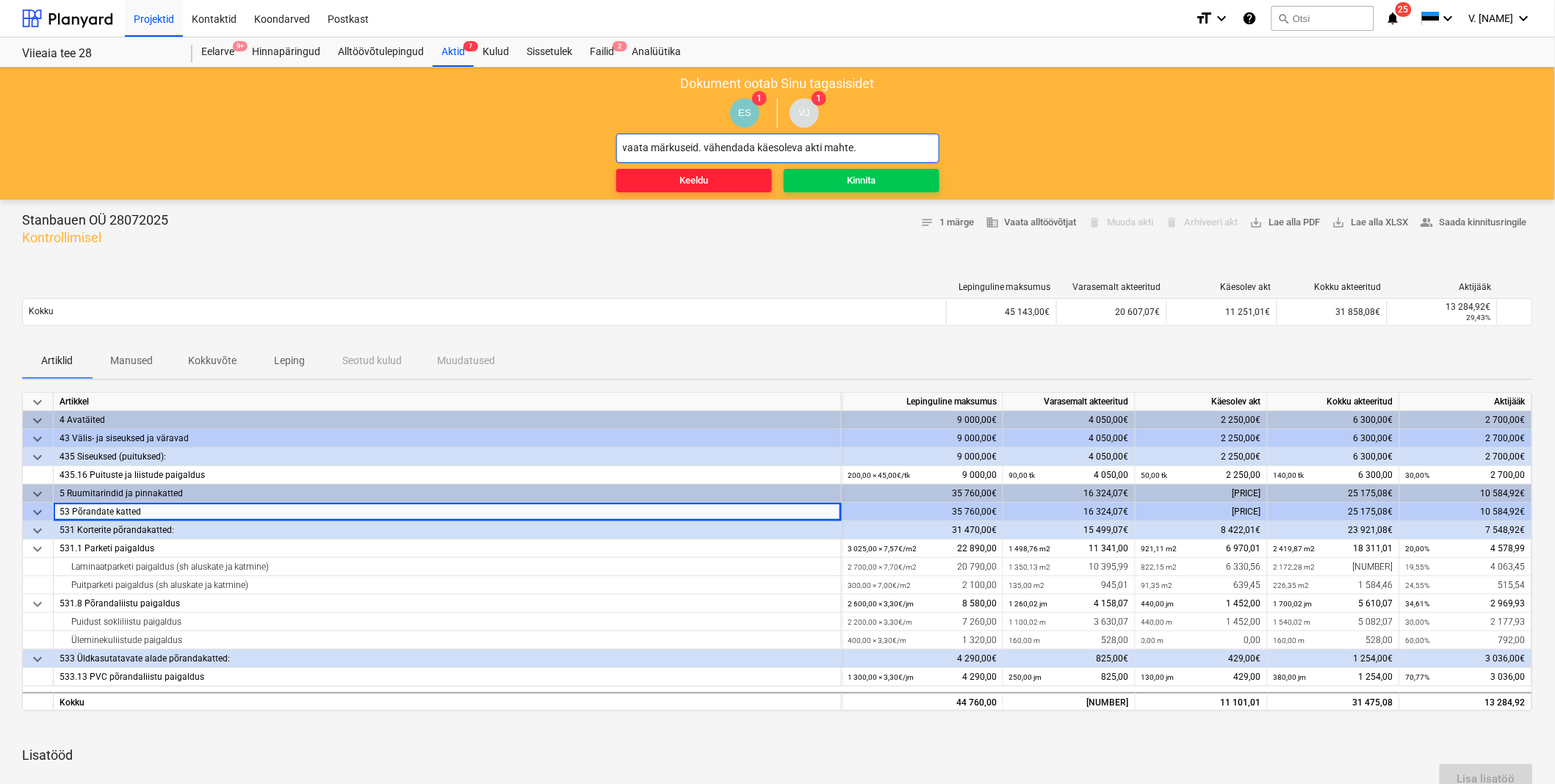 type on "vaata märkuseid. vähendada käesoleva akti mahte." 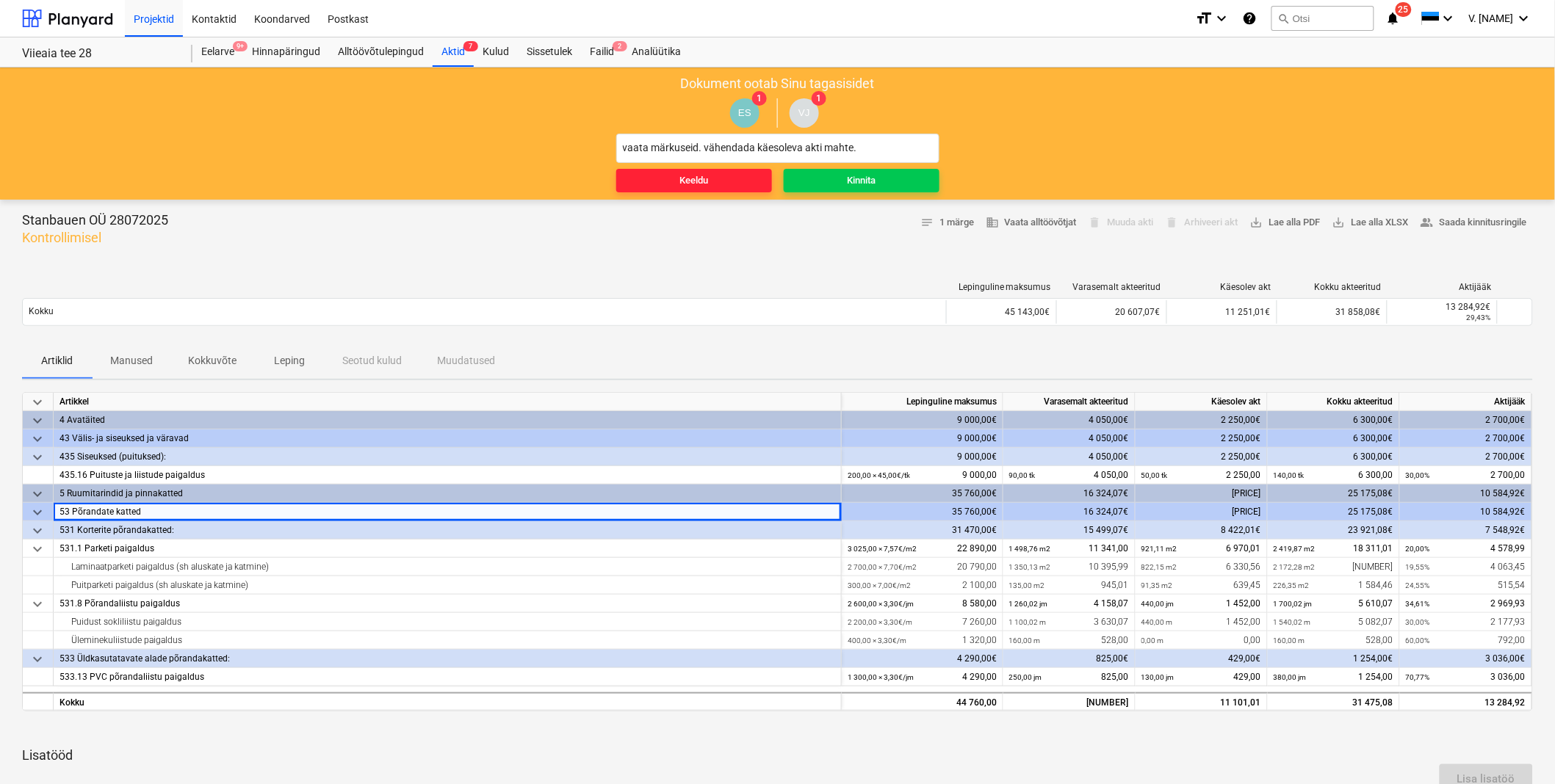 click on "Keeldu" at bounding box center (693, 181) 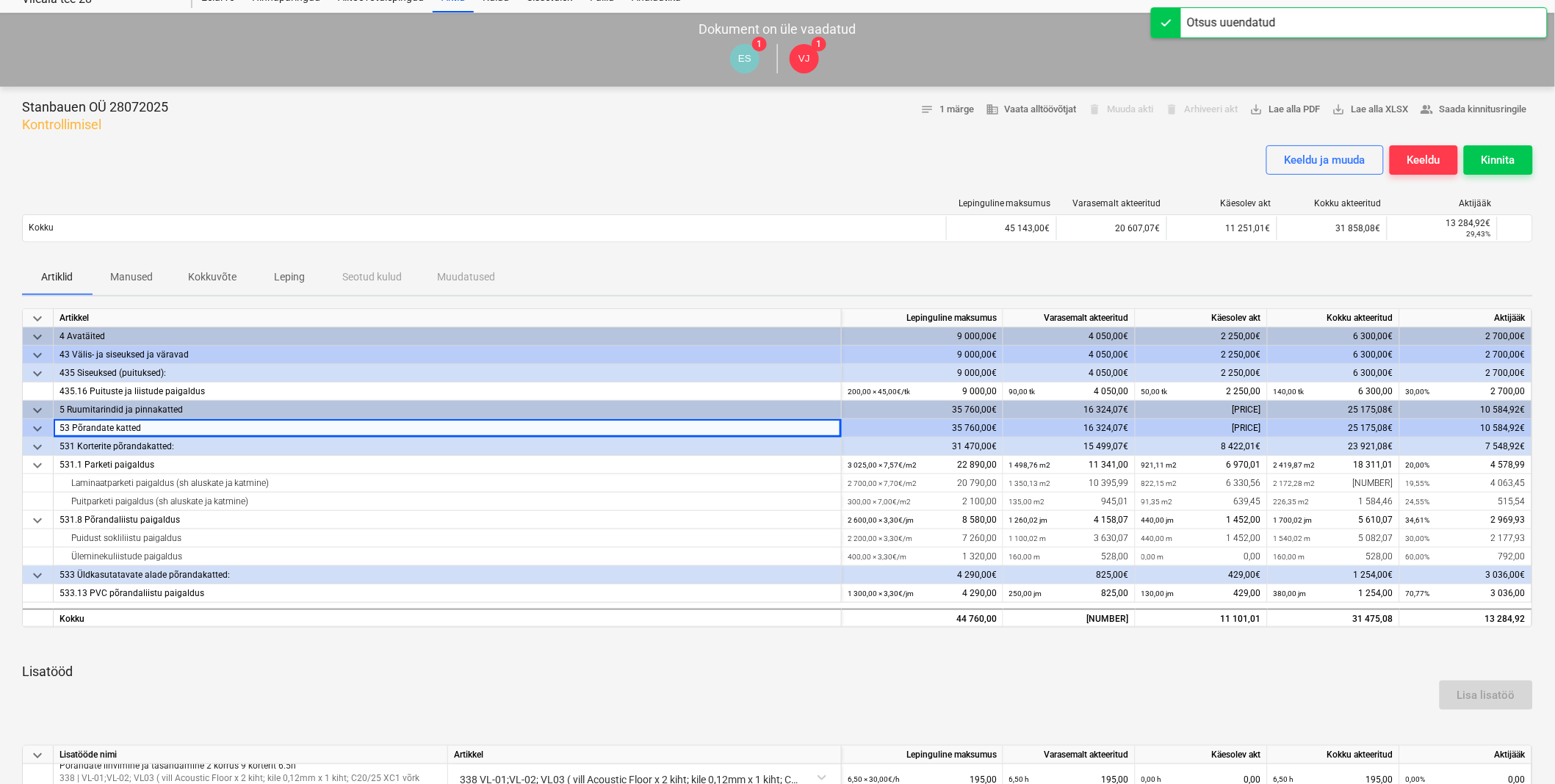 scroll, scrollTop: 0, scrollLeft: 0, axis: both 